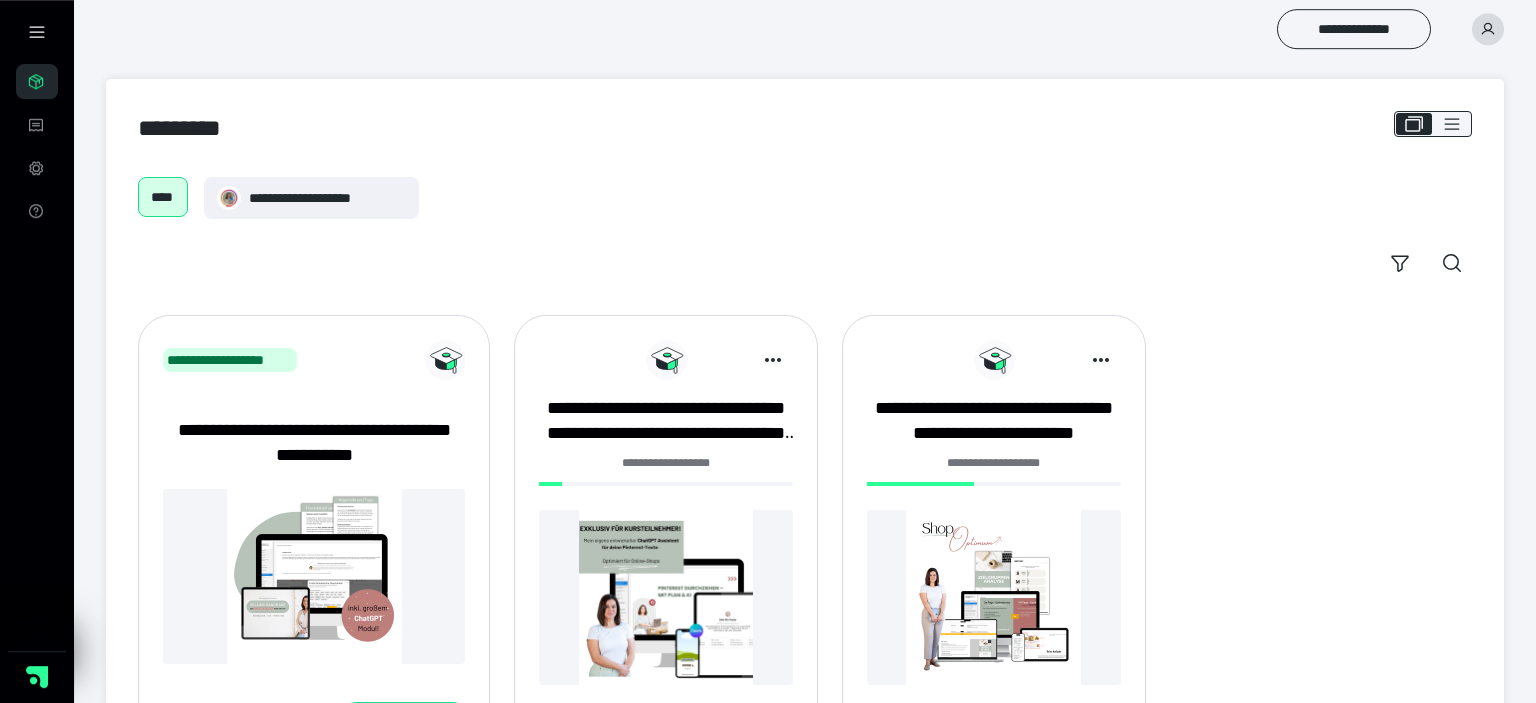 scroll, scrollTop: 0, scrollLeft: 0, axis: both 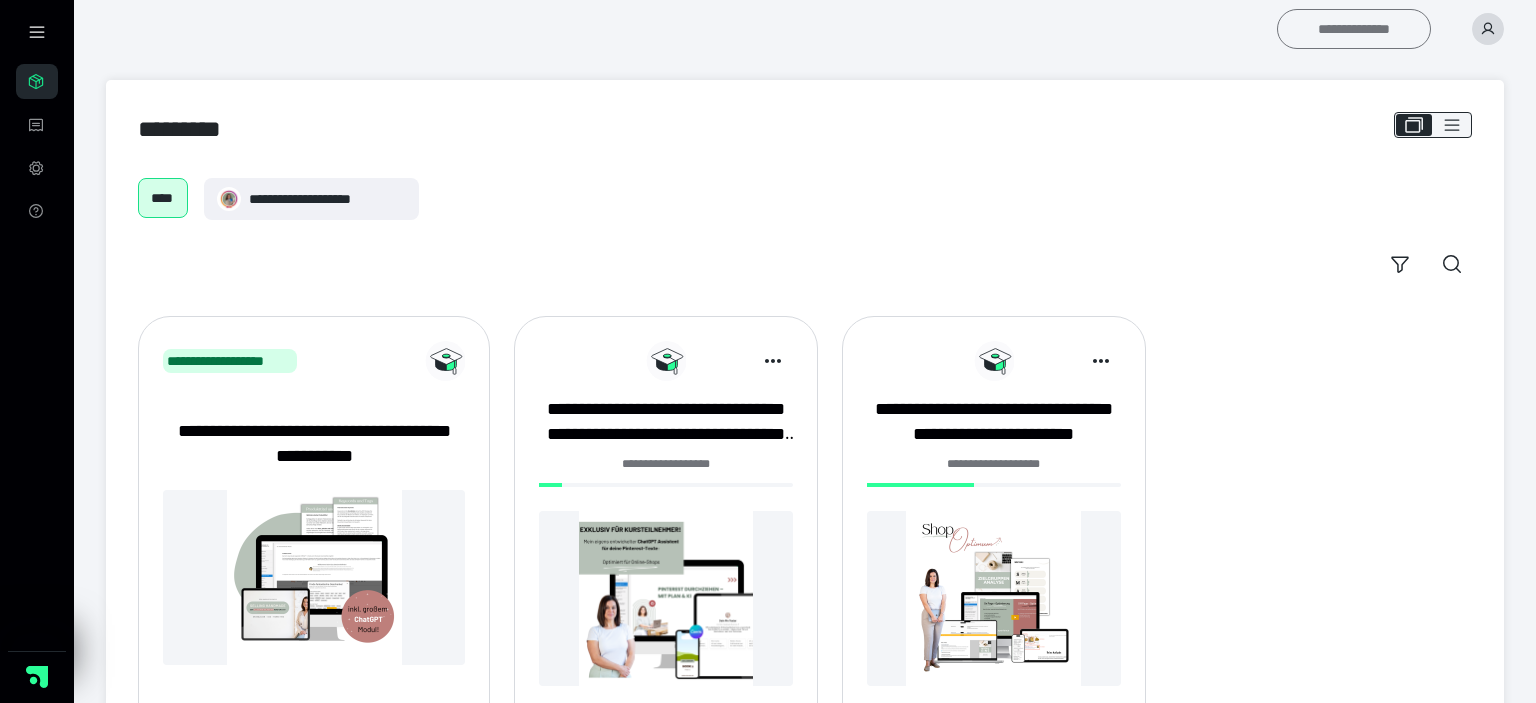 click on "**********" at bounding box center [1354, 29] 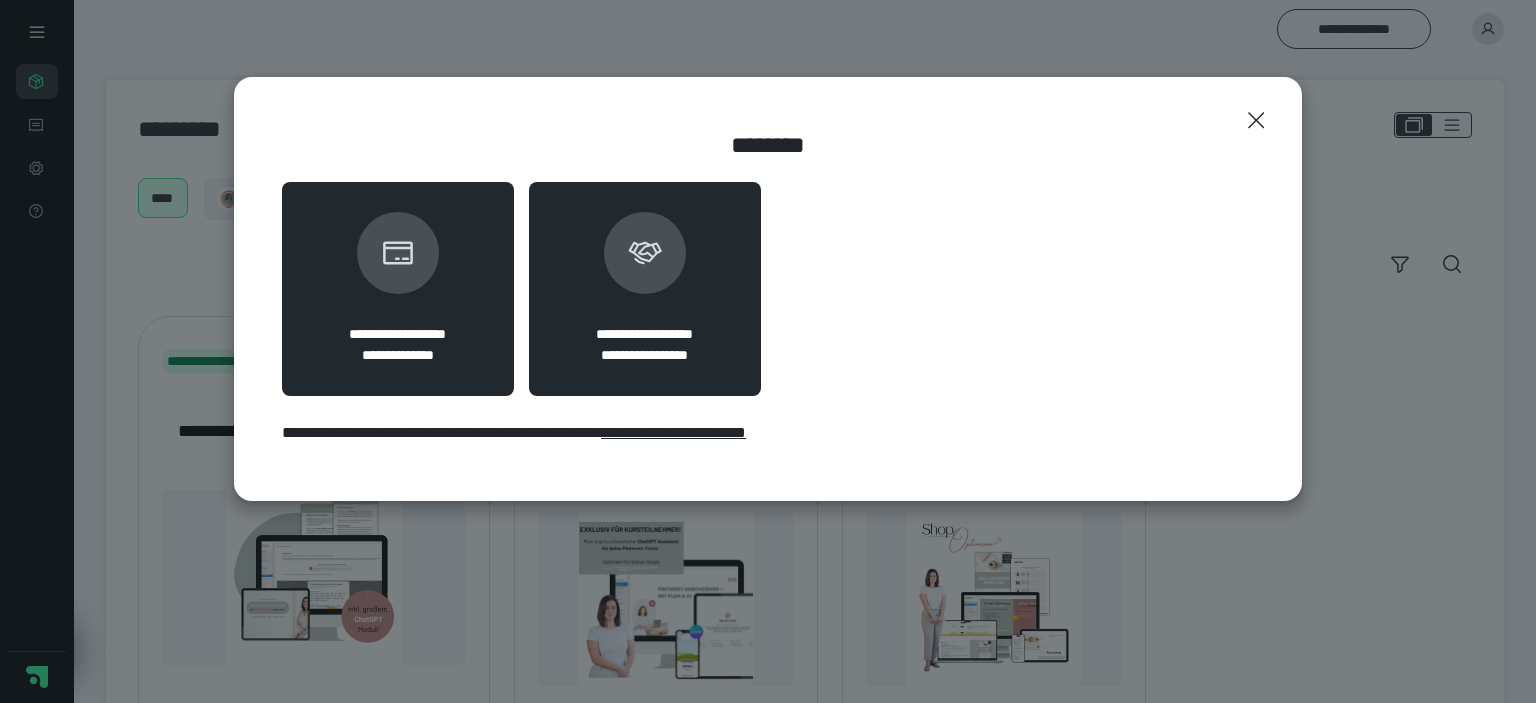 click on "**********" at bounding box center (645, 334) 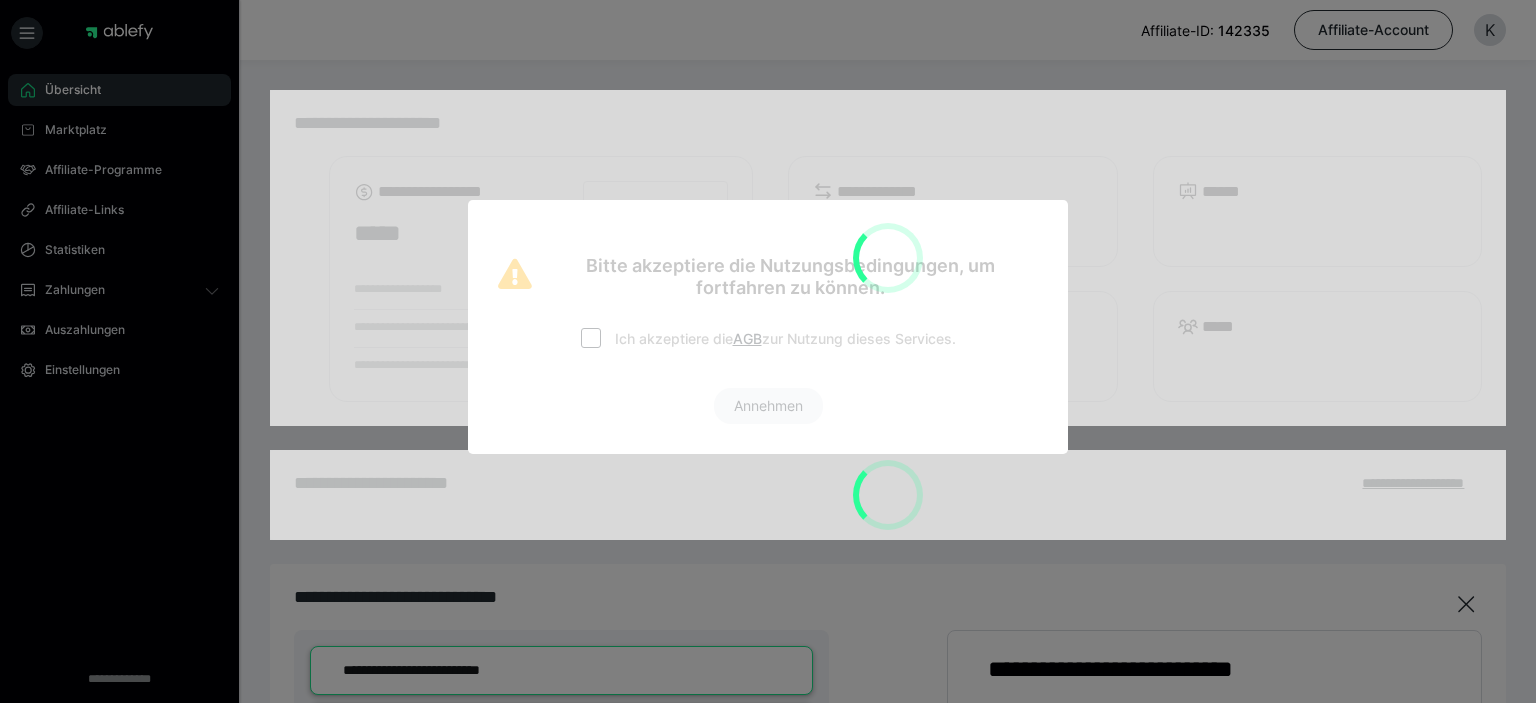 scroll, scrollTop: 0, scrollLeft: 0, axis: both 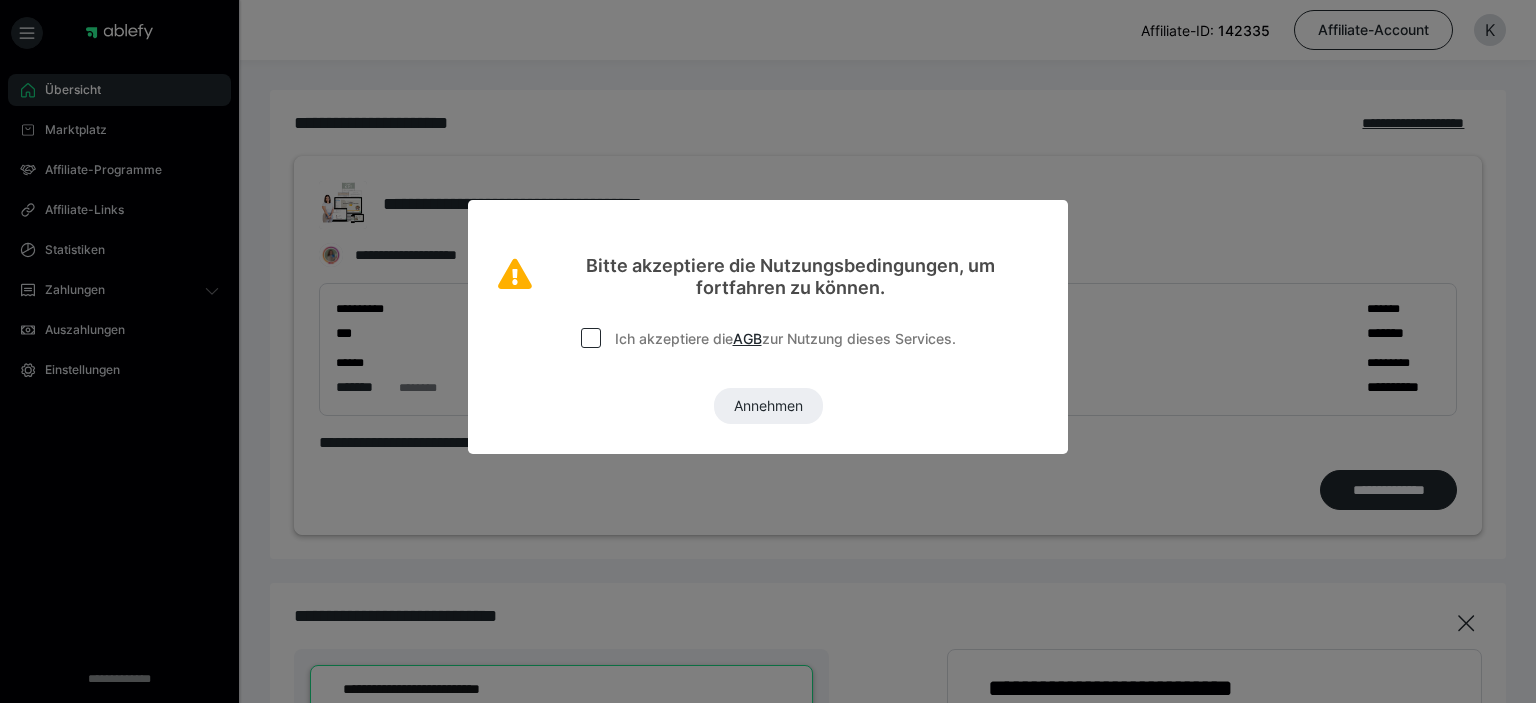 click at bounding box center (591, 338) 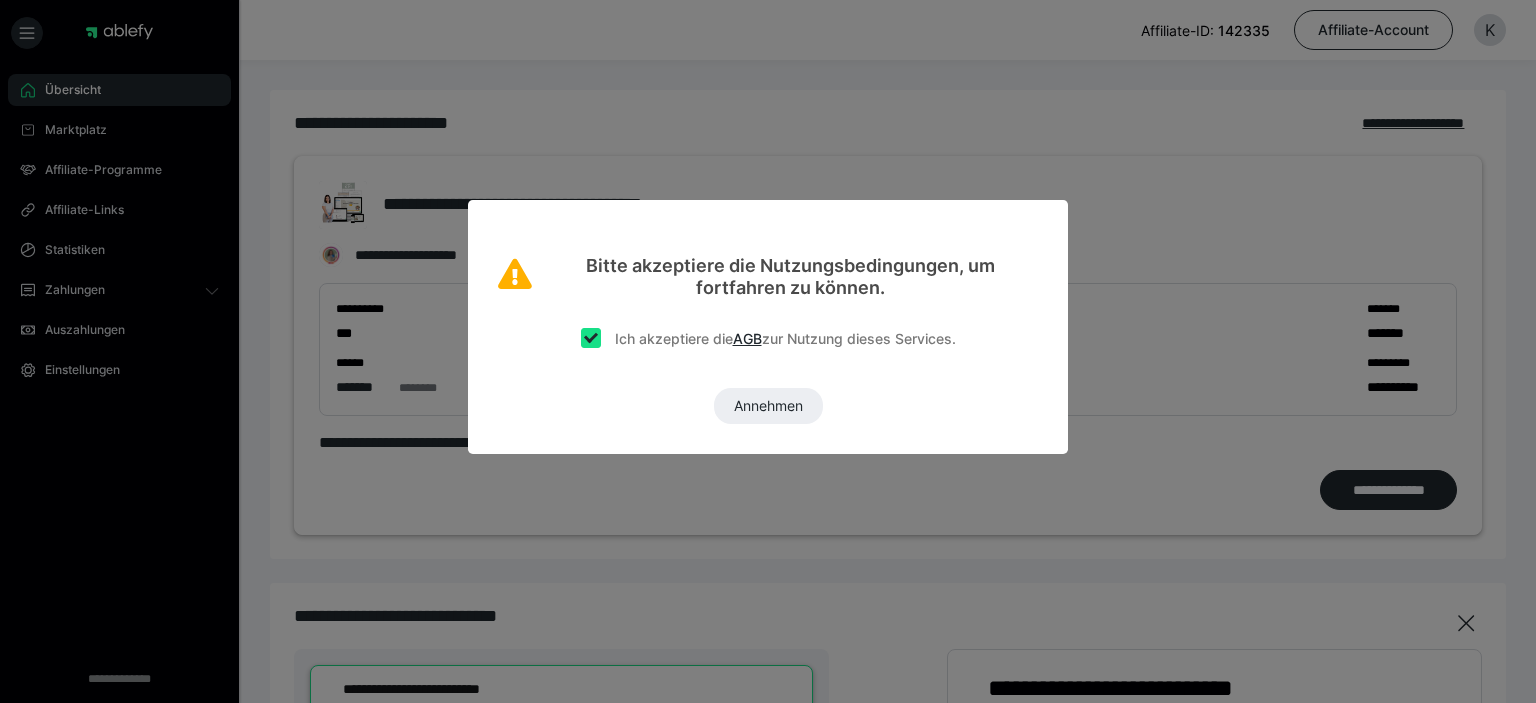 checkbox on "true" 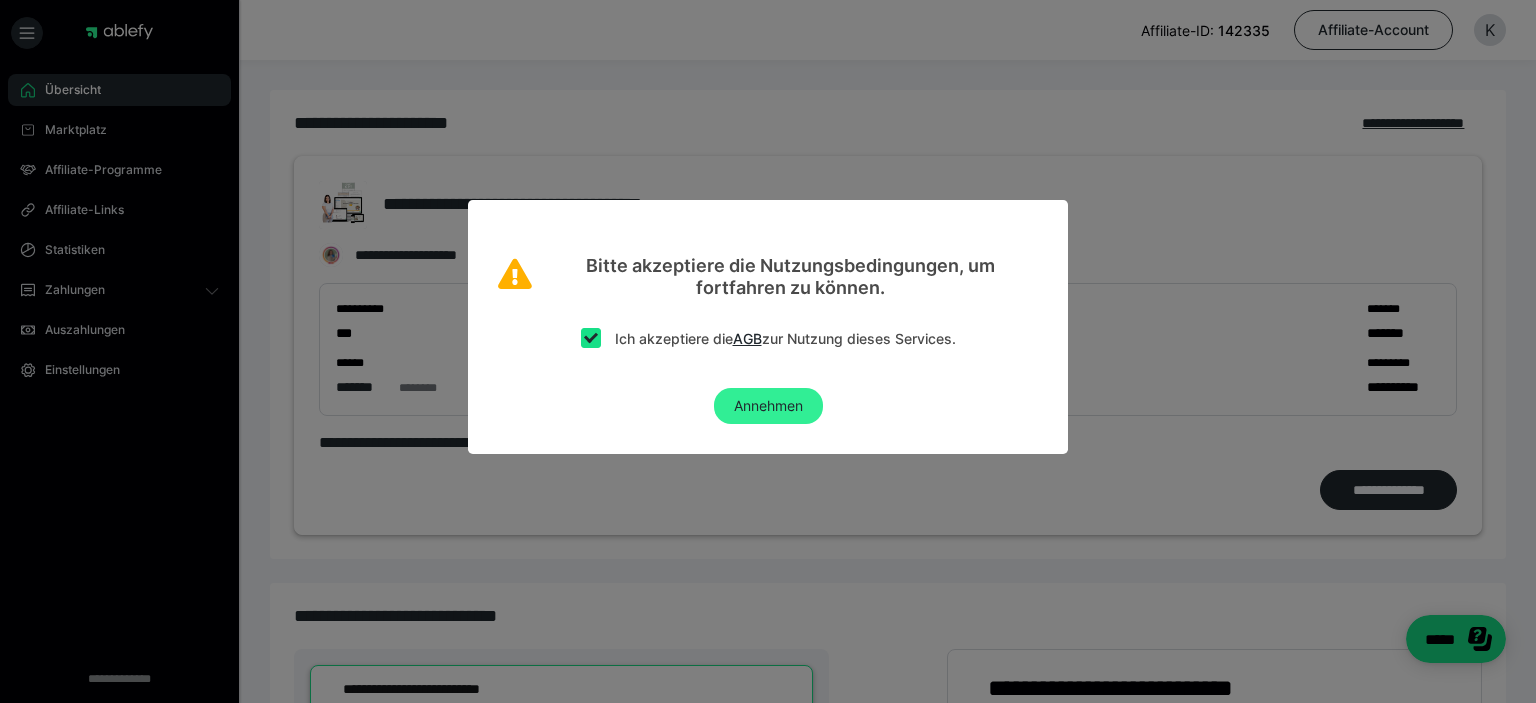 scroll, scrollTop: 0, scrollLeft: 0, axis: both 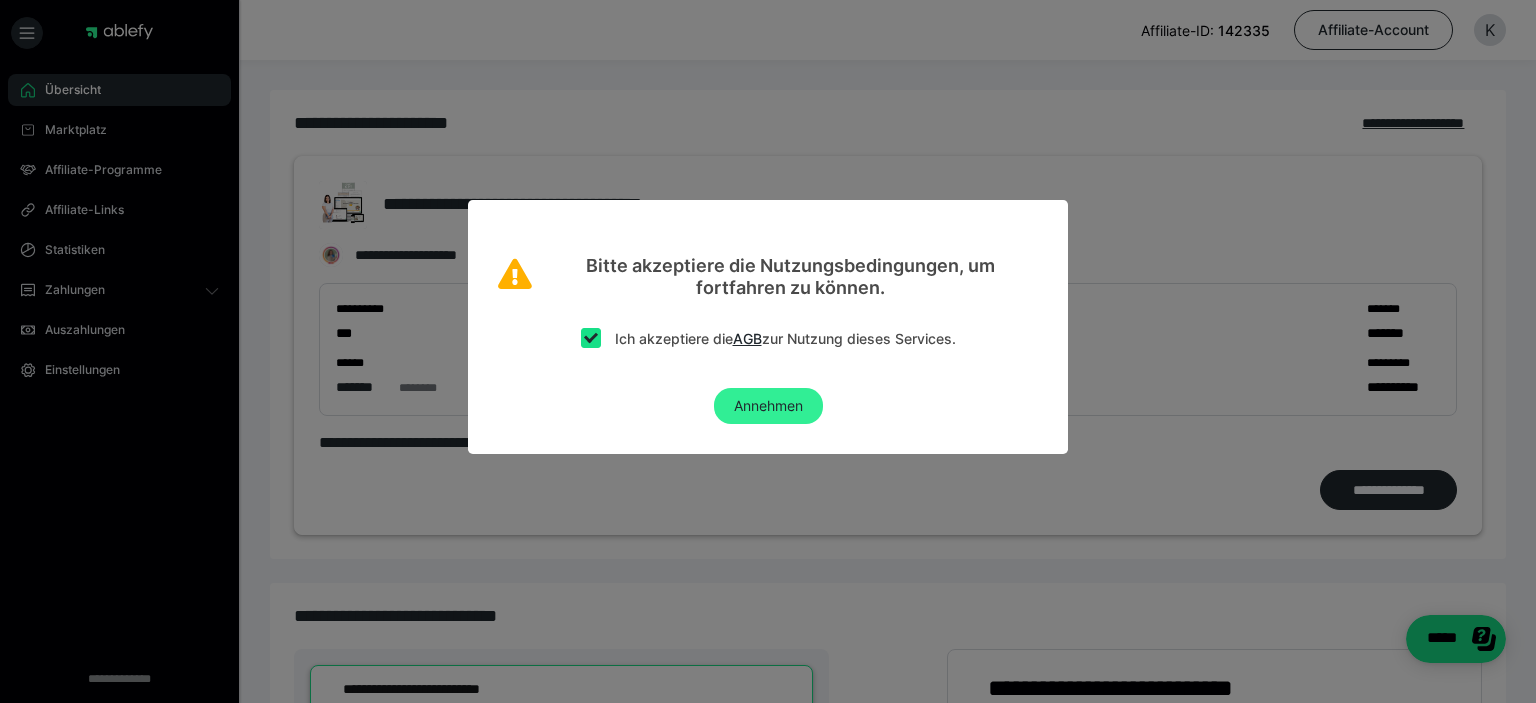 click on "Annehmen" at bounding box center (768, 406) 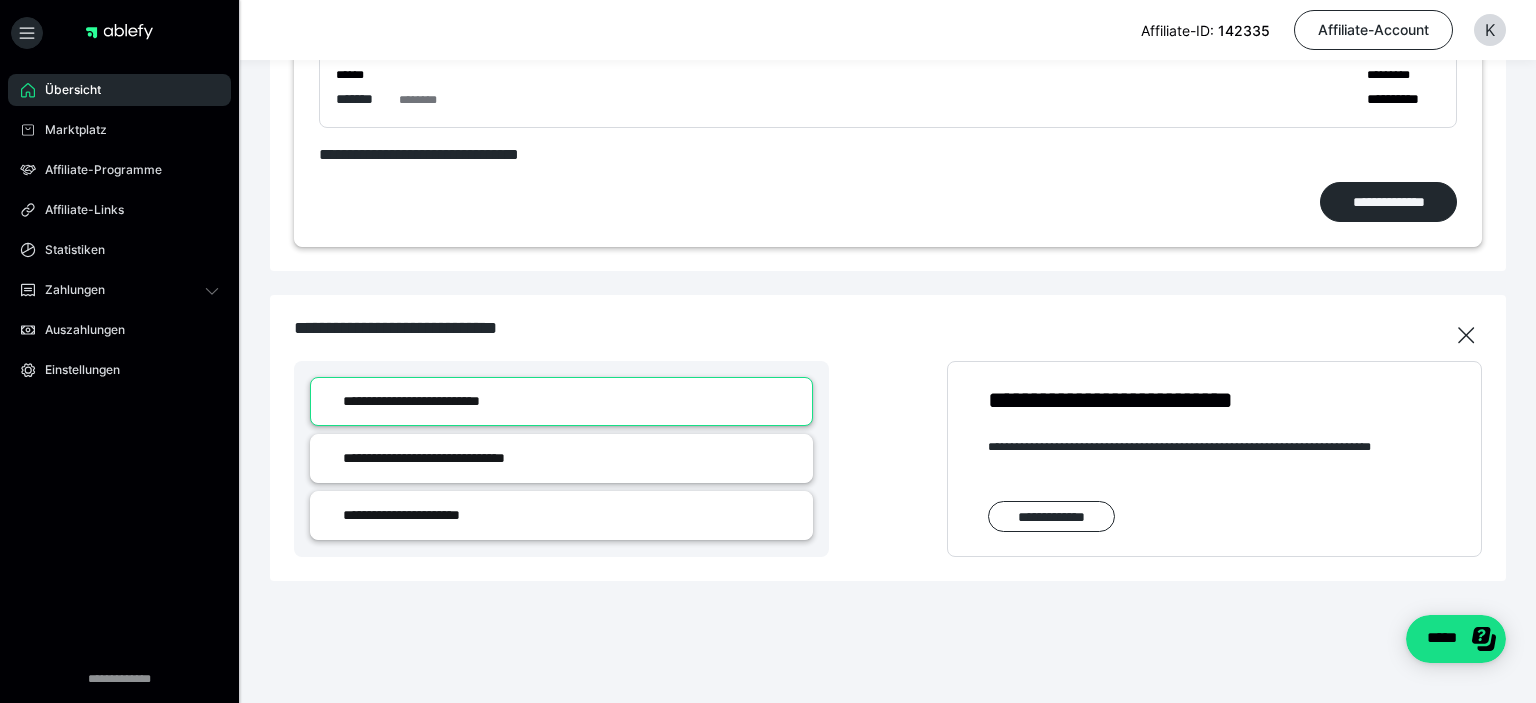 scroll, scrollTop: 0, scrollLeft: 0, axis: both 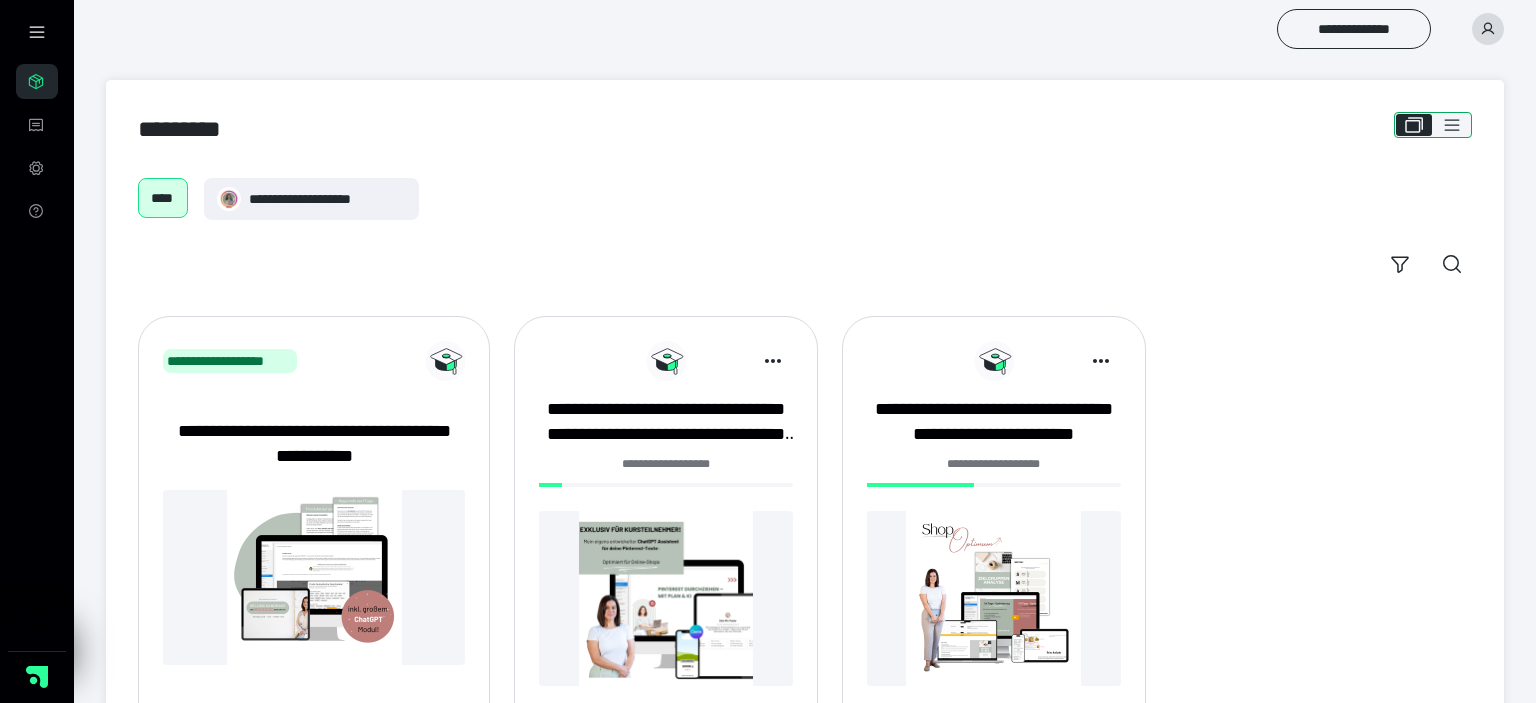 click 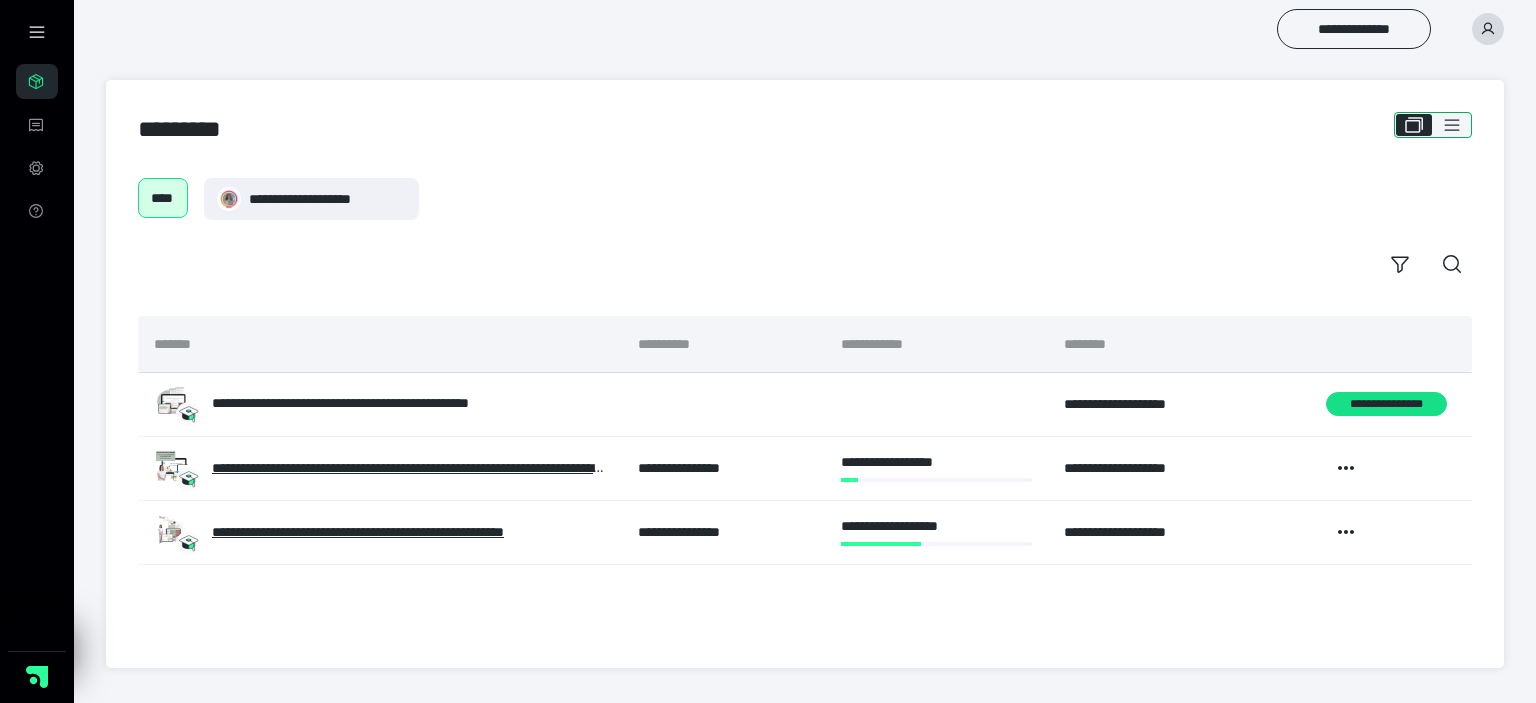 click 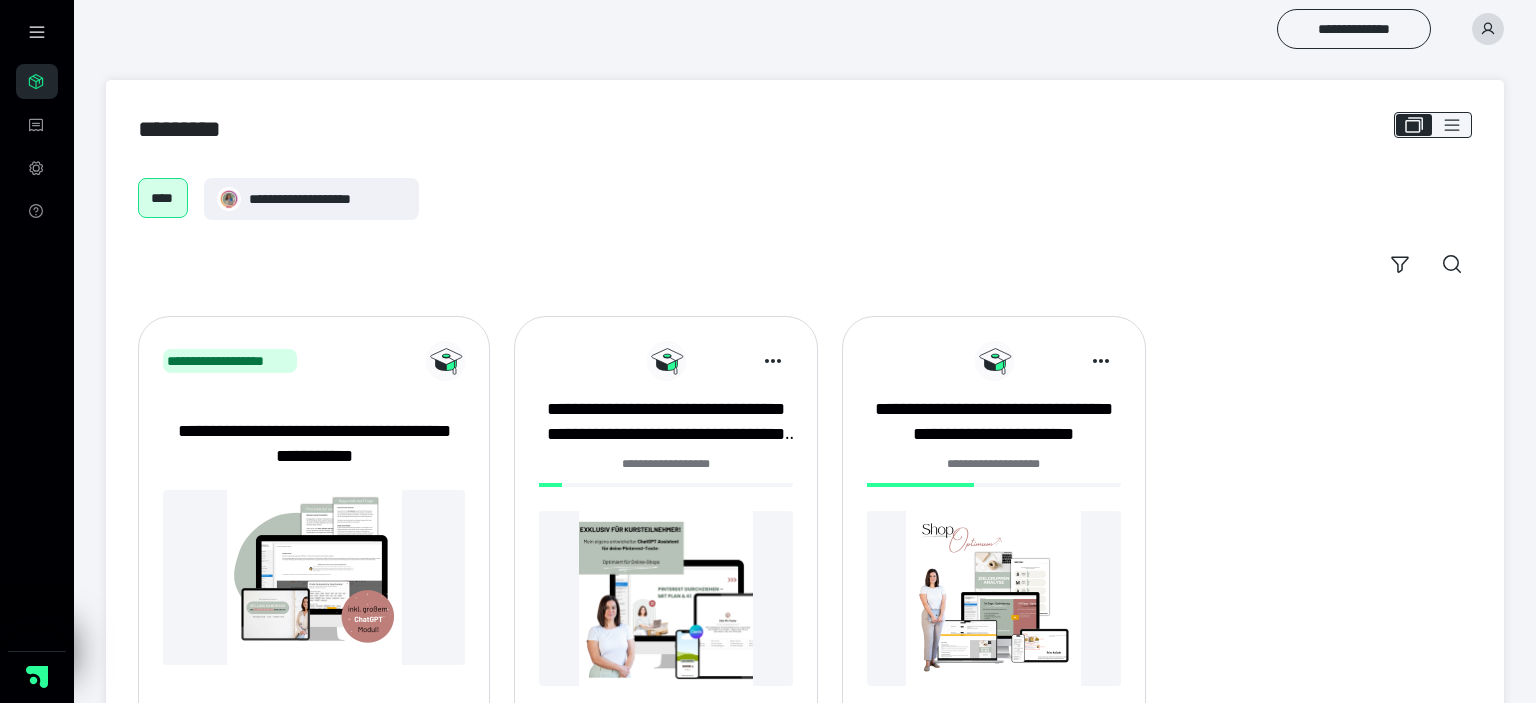 scroll, scrollTop: 103, scrollLeft: 0, axis: vertical 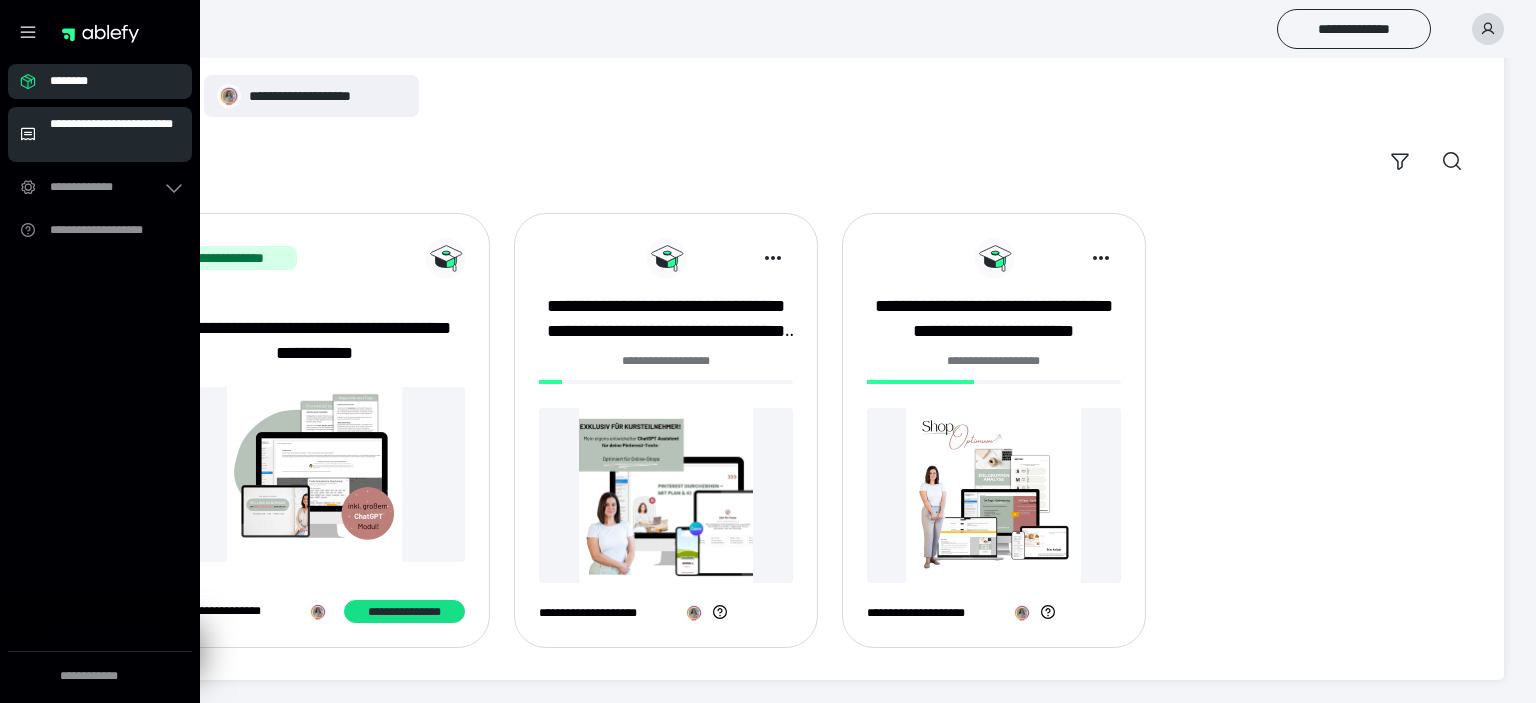 click on "**********" at bounding box center (115, 134) 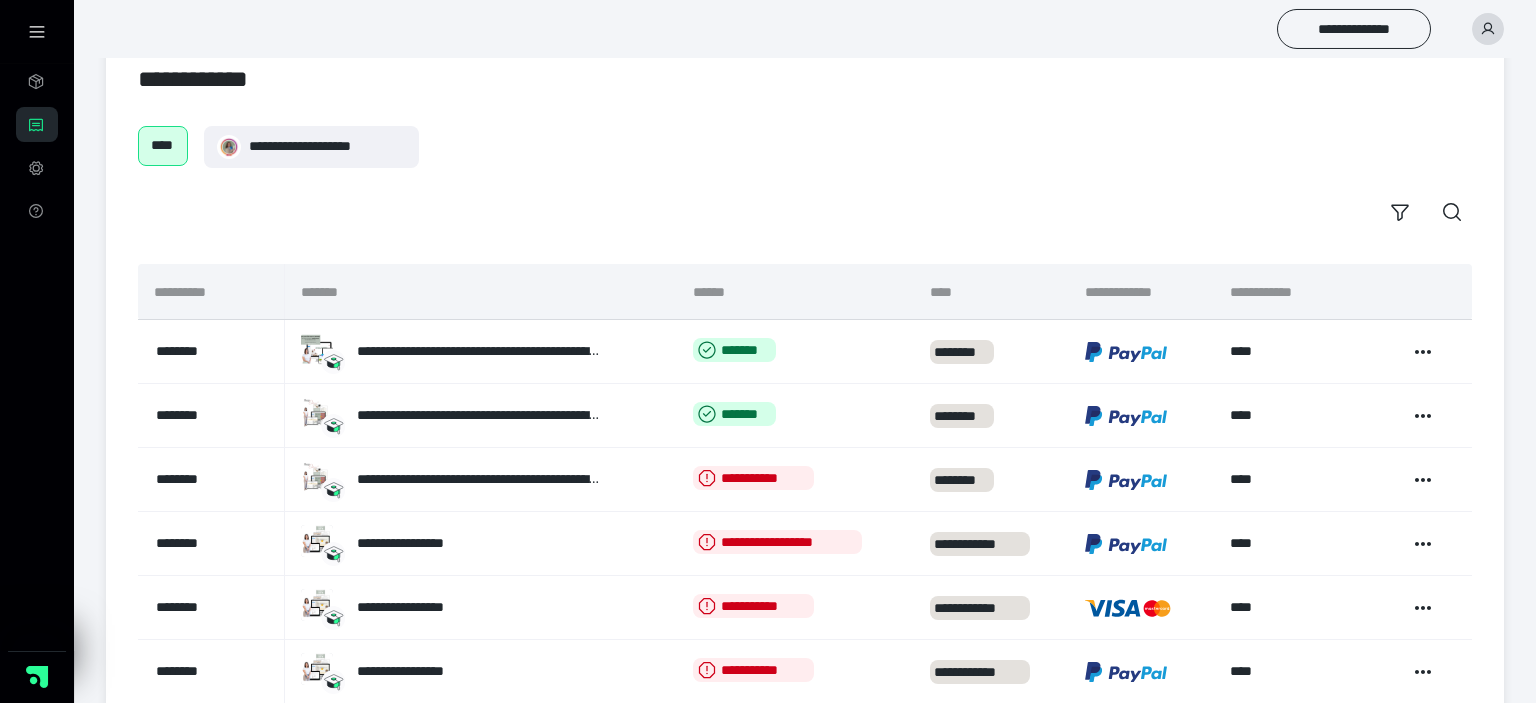 scroll, scrollTop: 103, scrollLeft: 0, axis: vertical 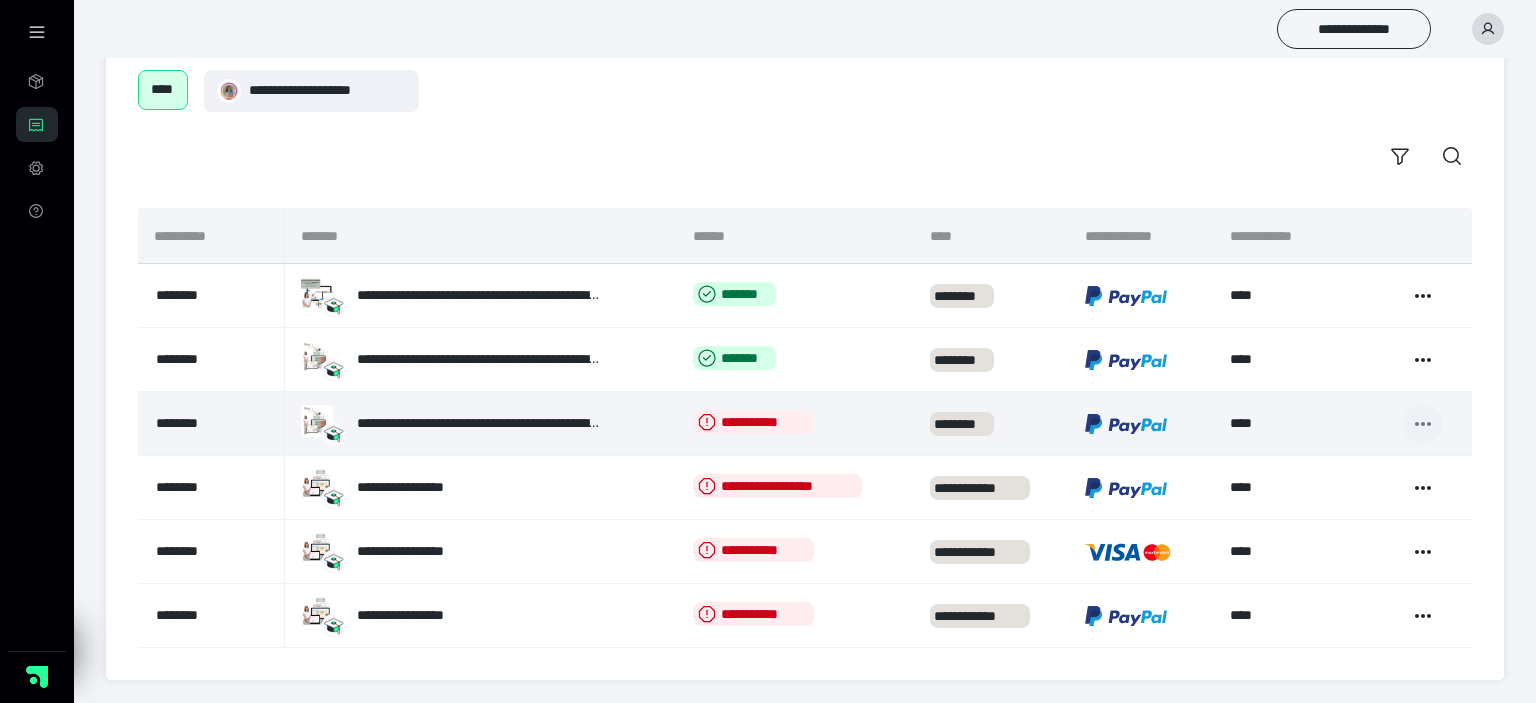 click 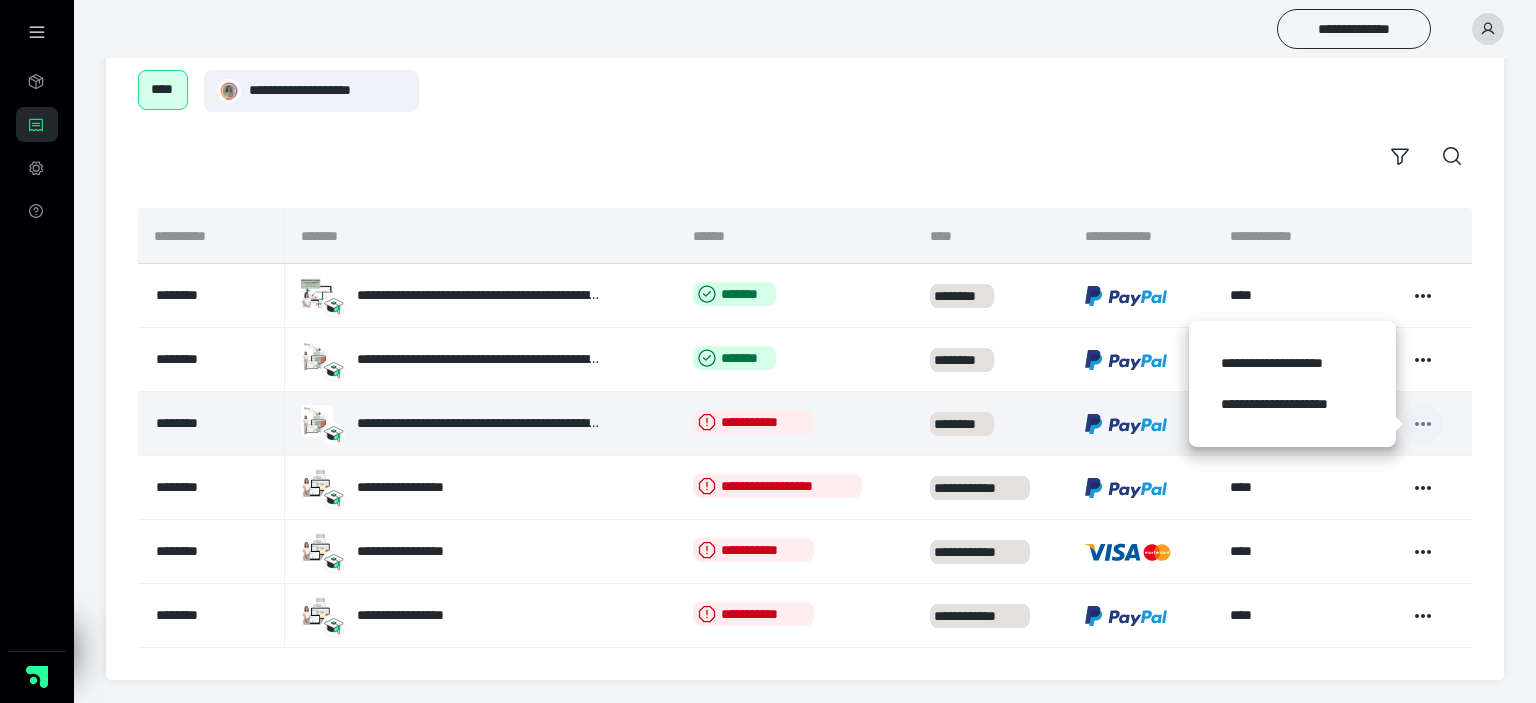 click 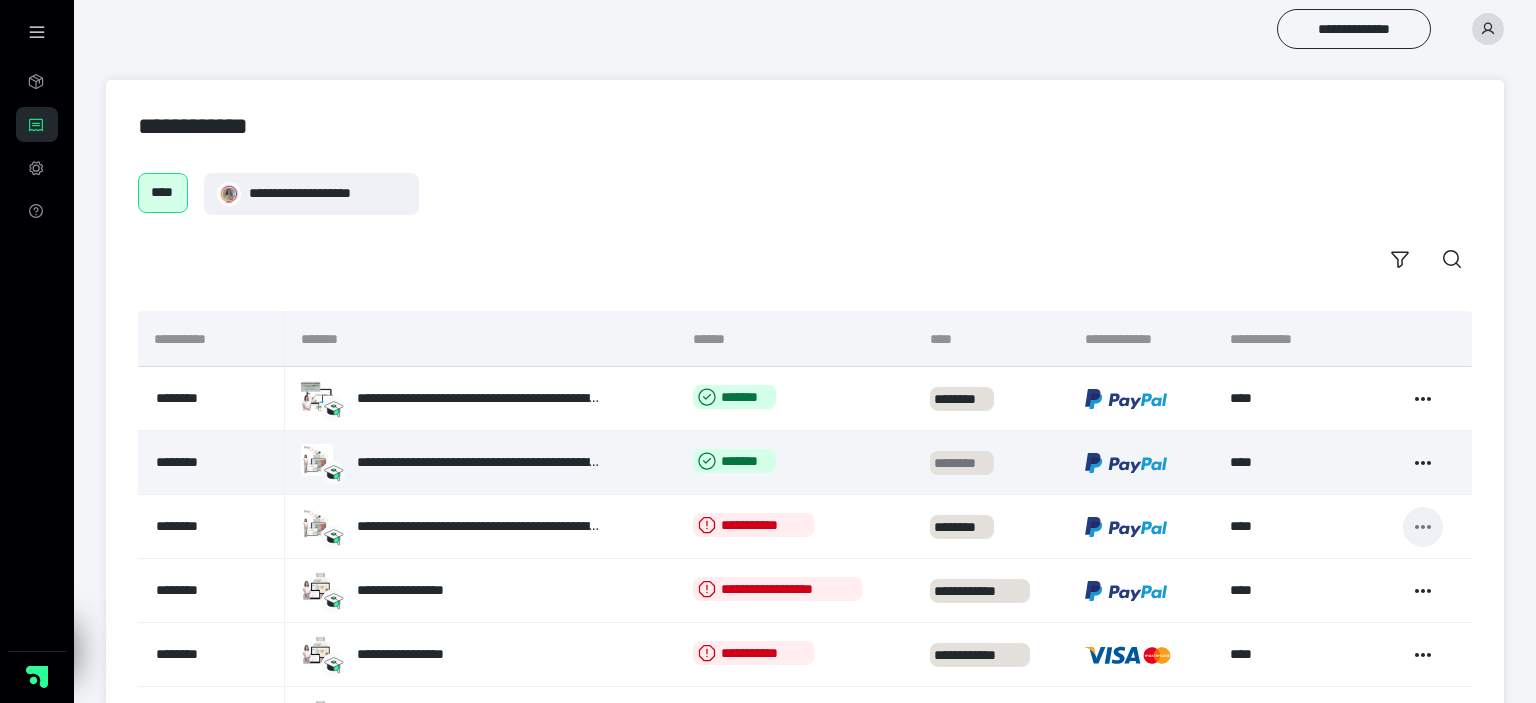 scroll, scrollTop: 103, scrollLeft: 0, axis: vertical 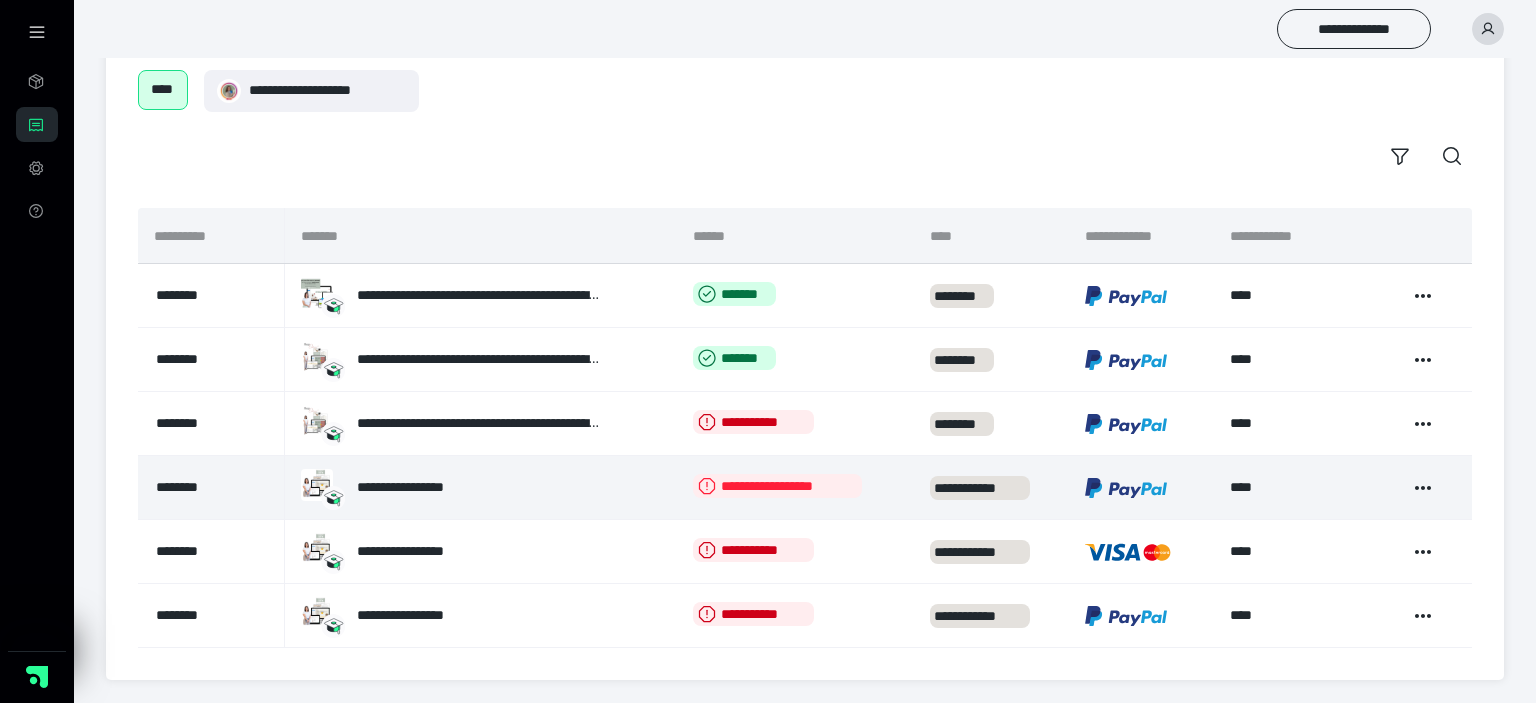 click on "**********" at bounding box center (777, 486) 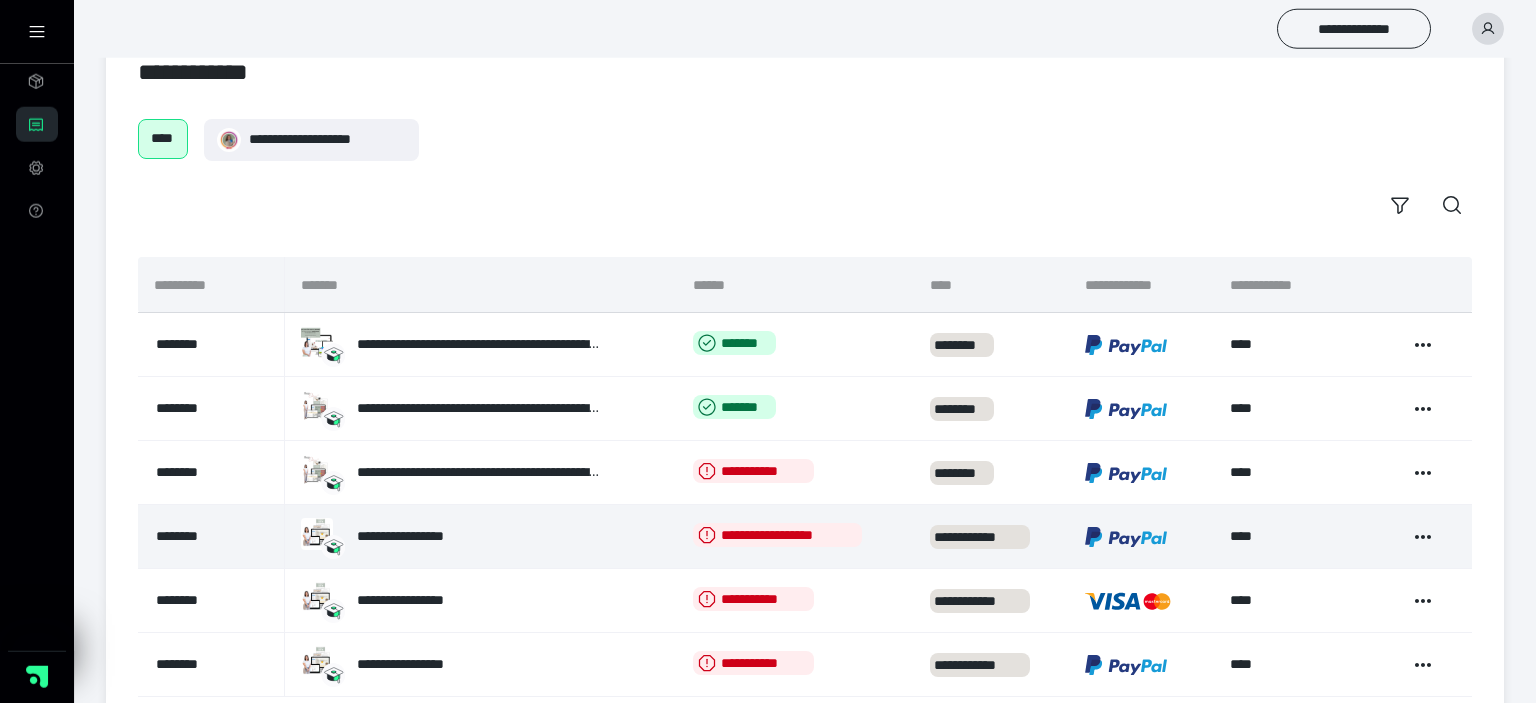 scroll, scrollTop: 0, scrollLeft: 0, axis: both 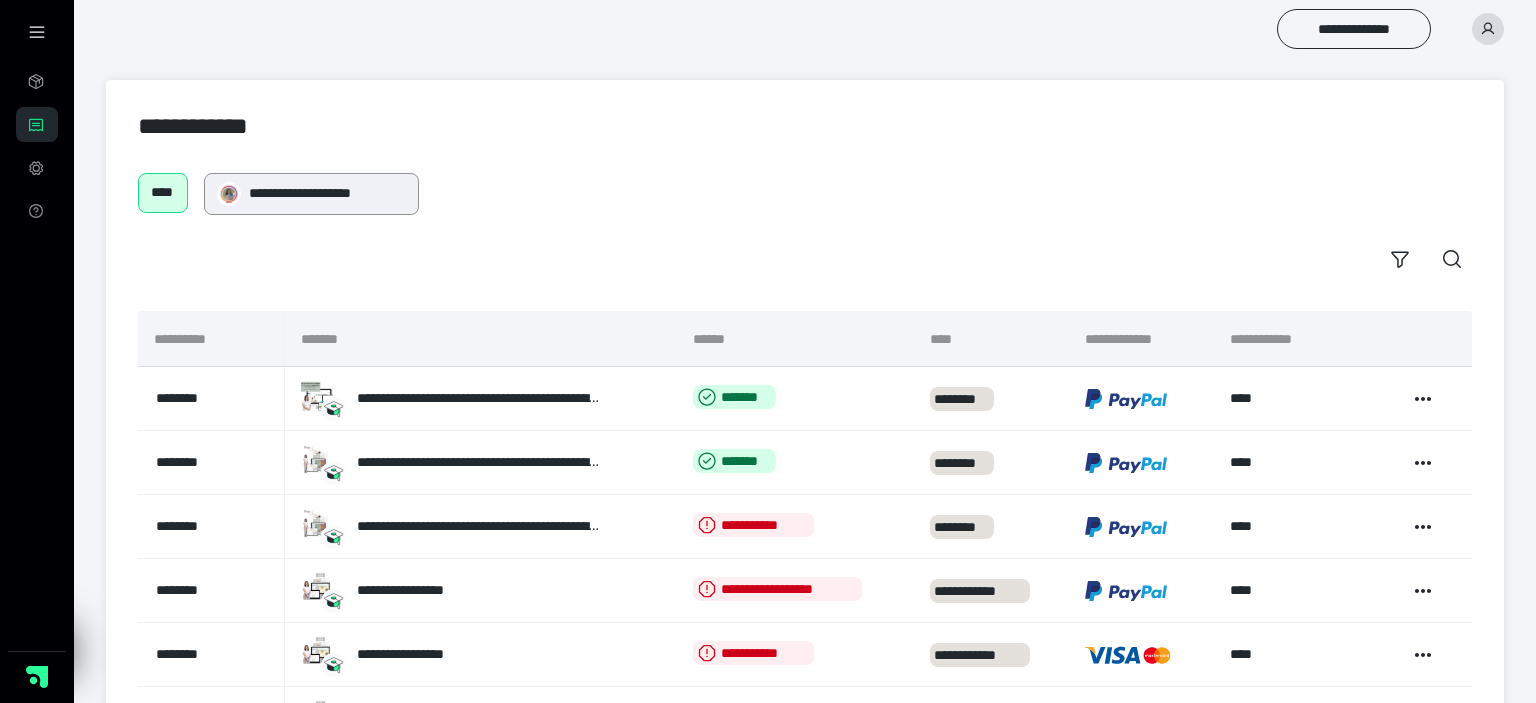 click on "**********" at bounding box center [311, 194] 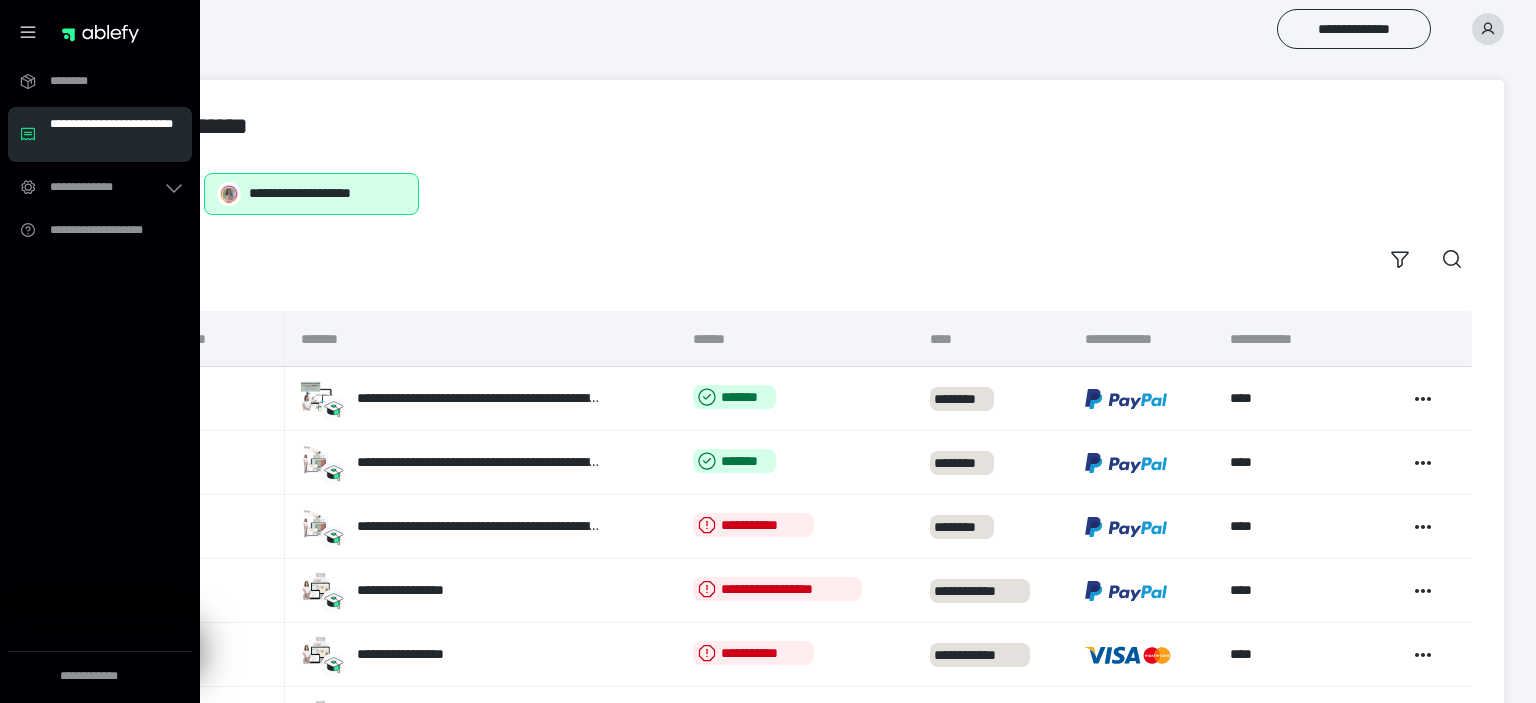 click on "**********" at bounding box center (115, 134) 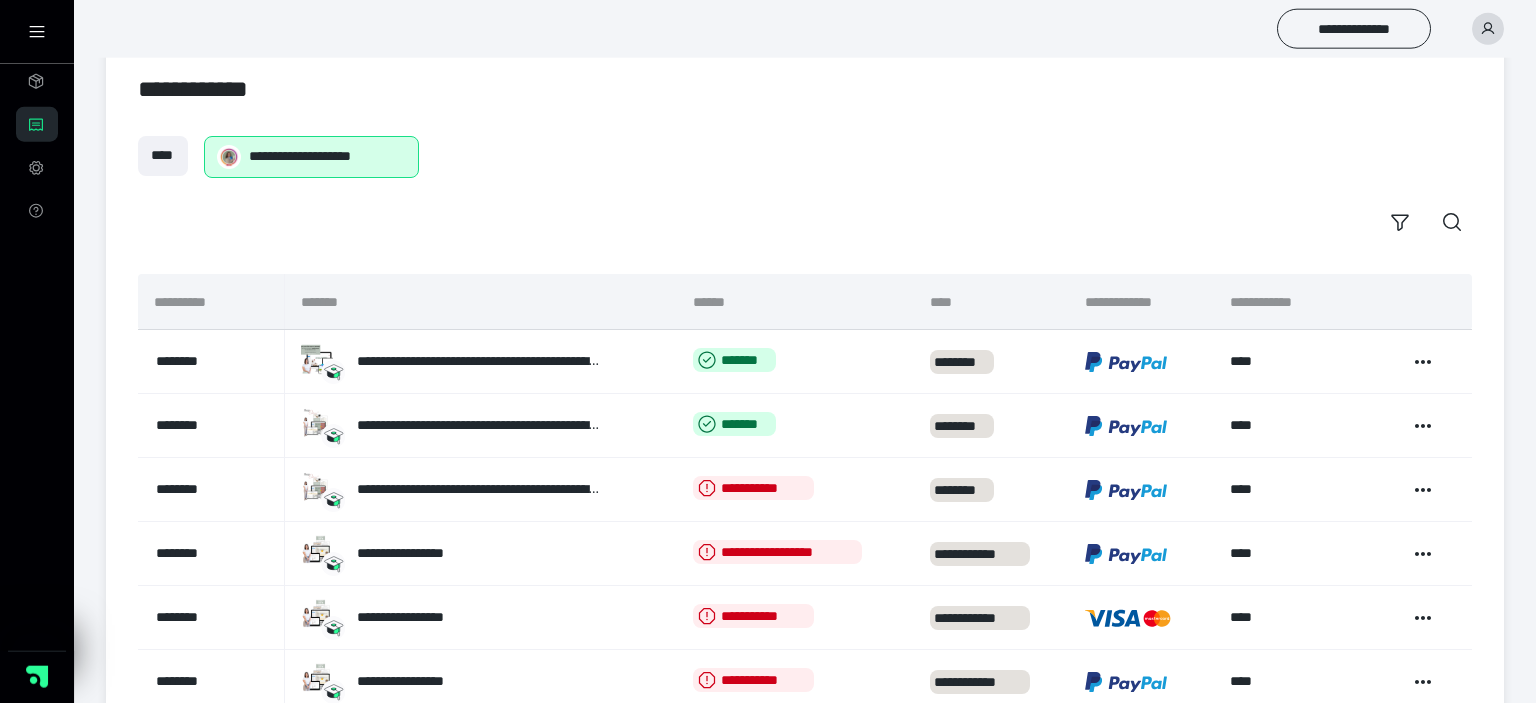 scroll, scrollTop: 0, scrollLeft: 0, axis: both 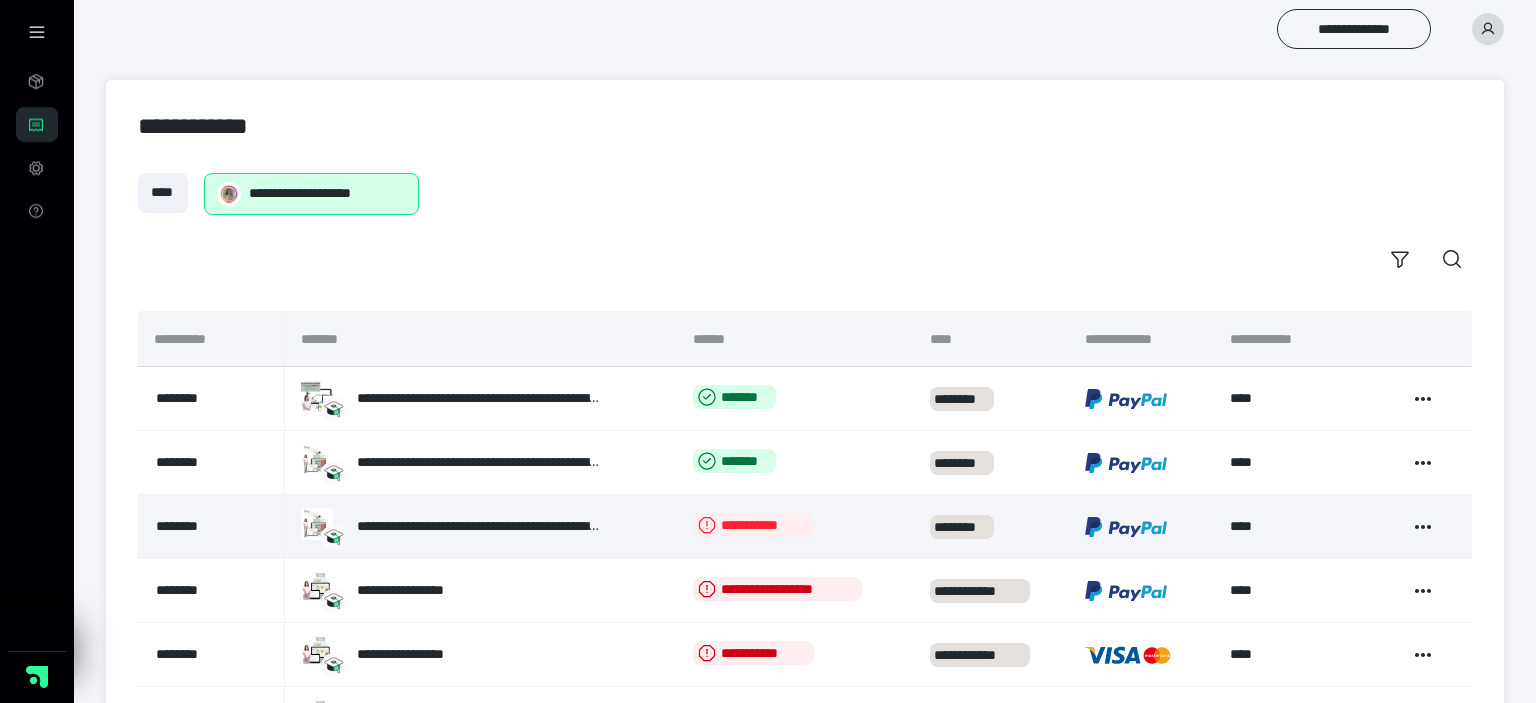 click on "**********" at bounding box center [753, 525] 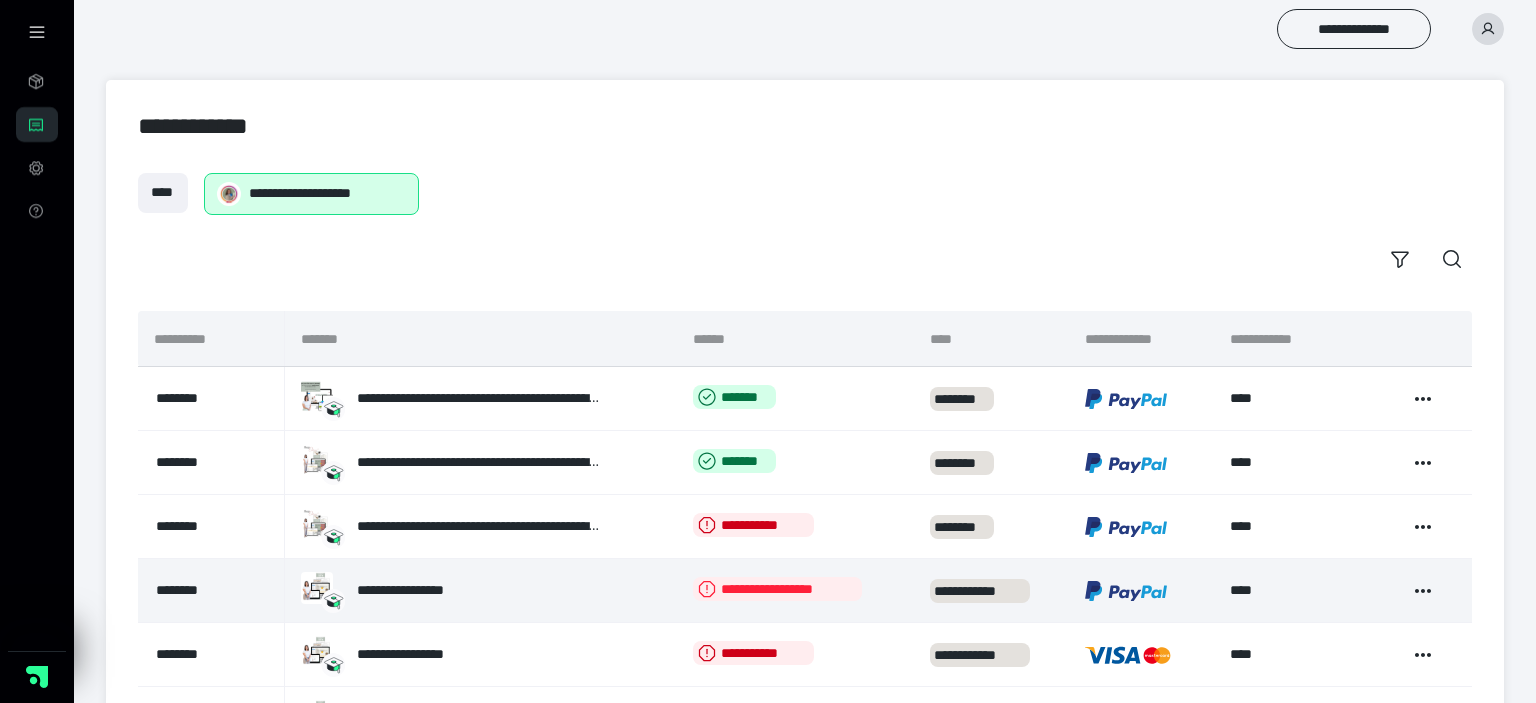 click 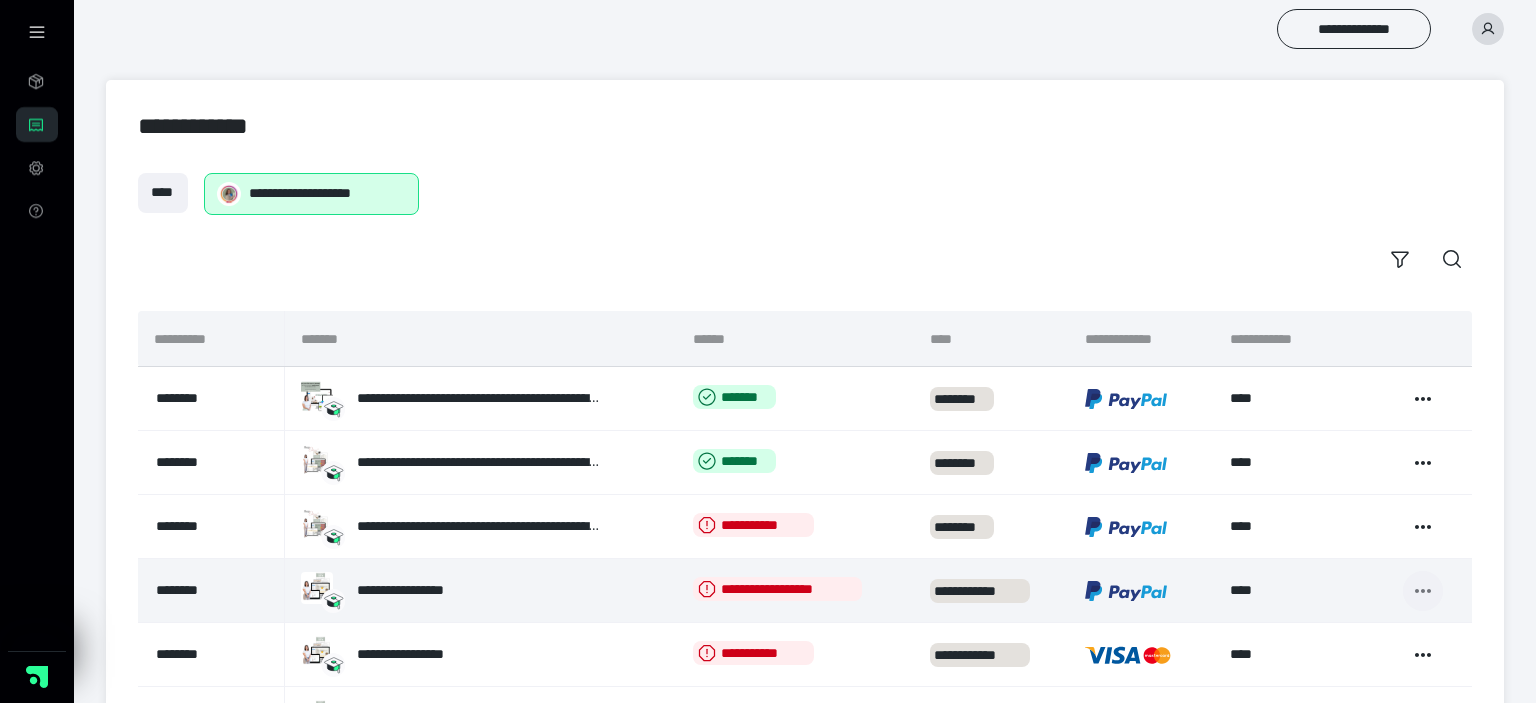 click 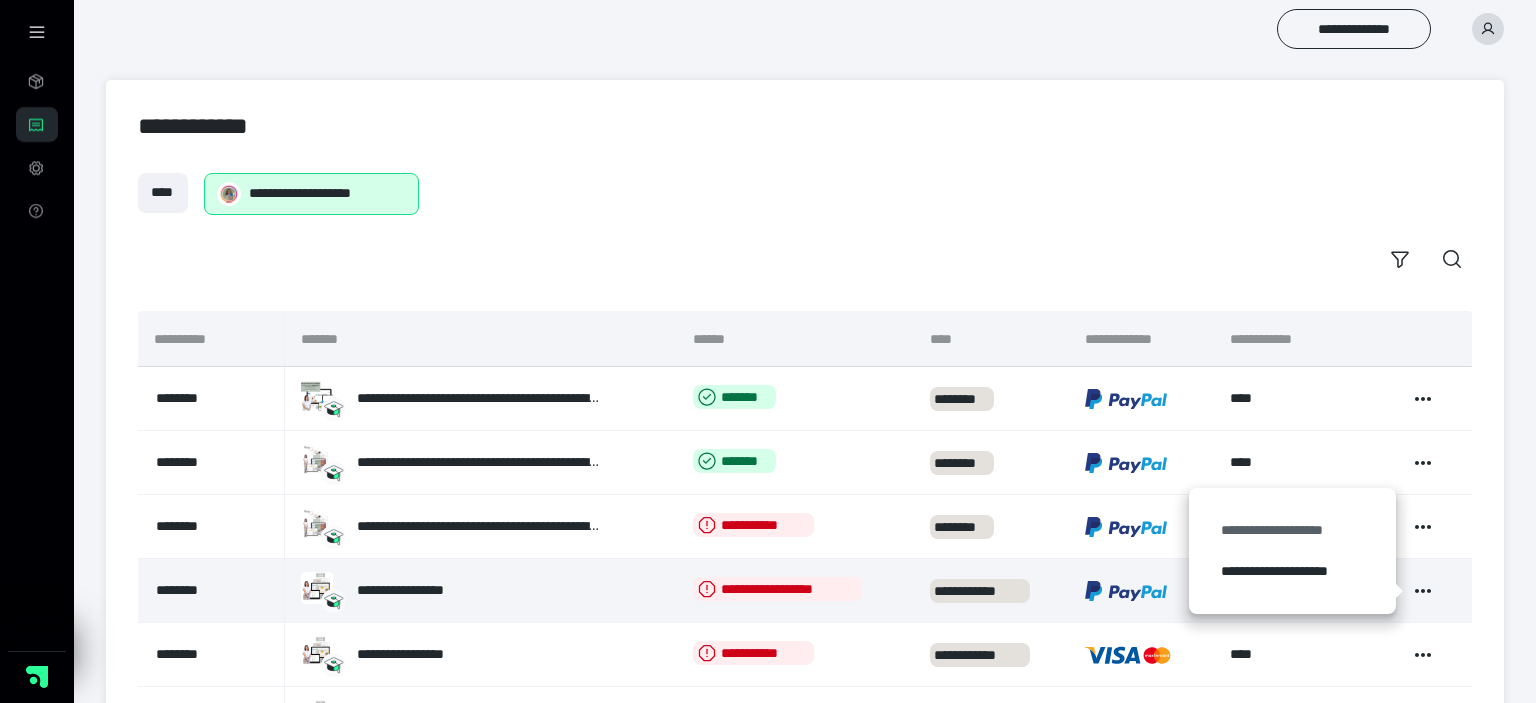 click on "**********" at bounding box center [1292, 530] 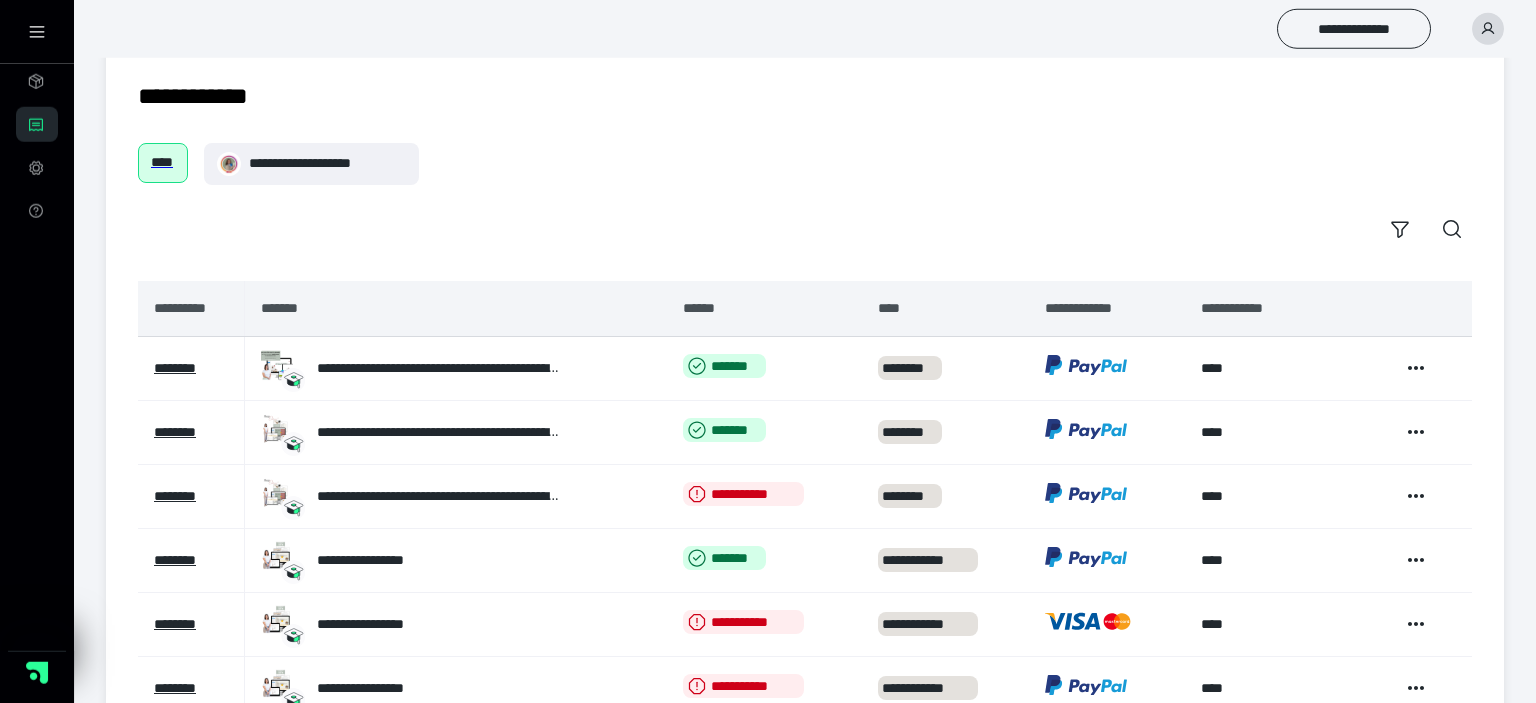 scroll, scrollTop: 0, scrollLeft: 0, axis: both 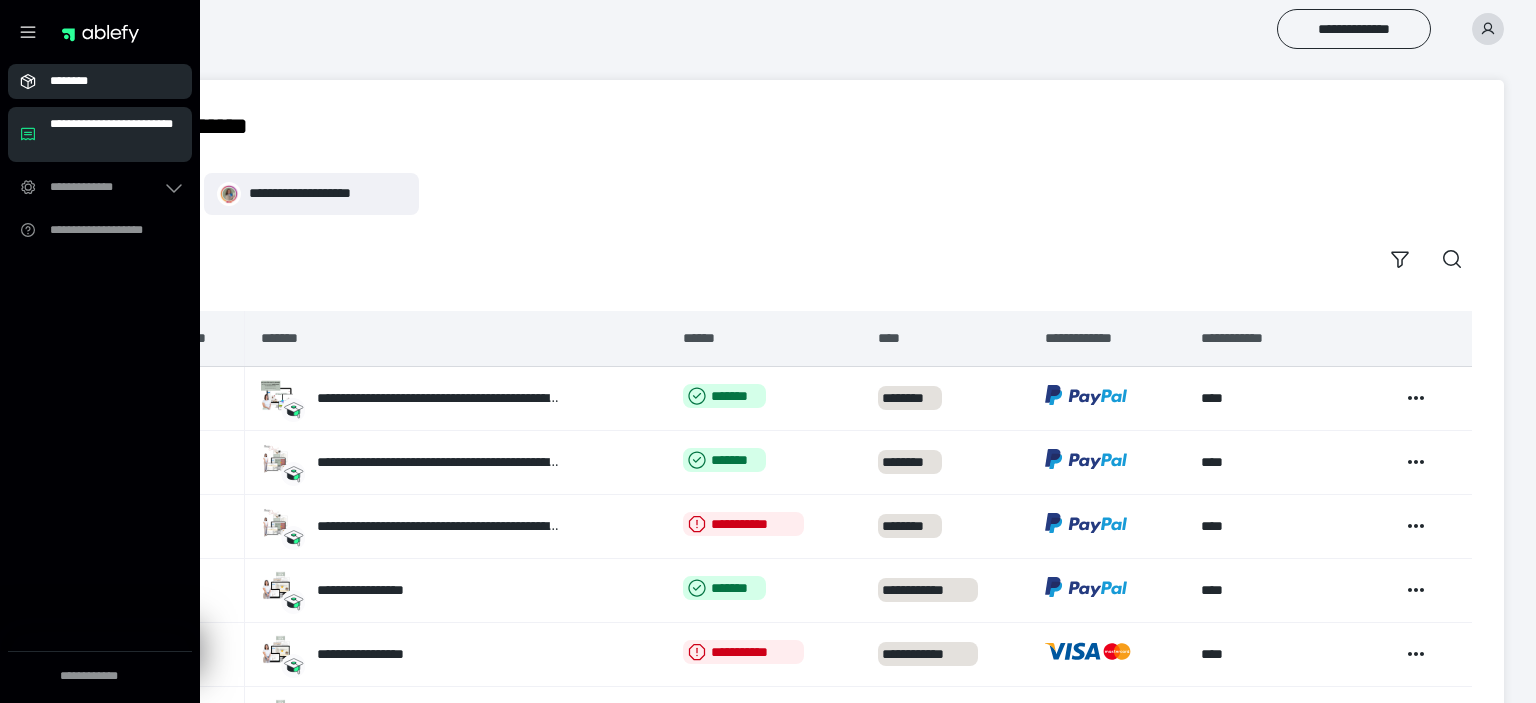 click 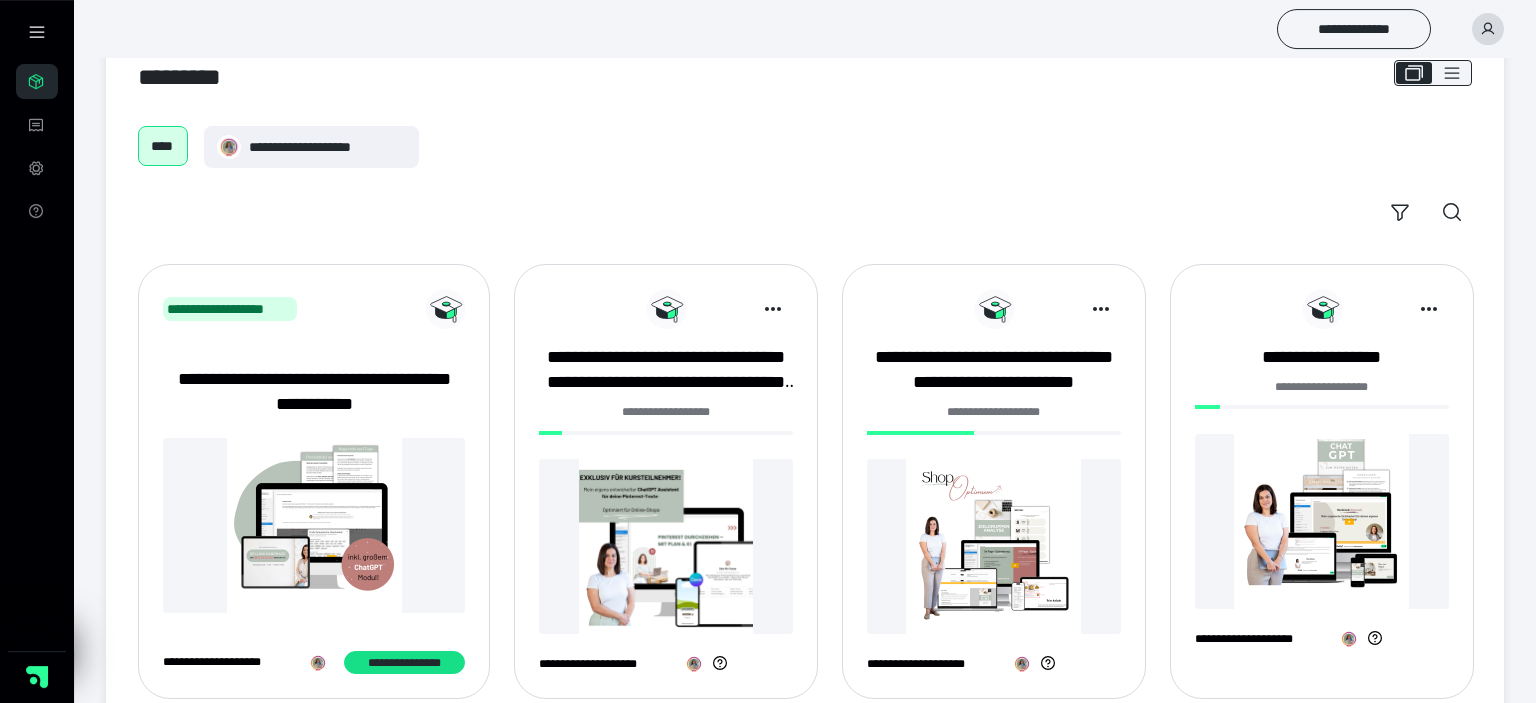 scroll, scrollTop: 103, scrollLeft: 0, axis: vertical 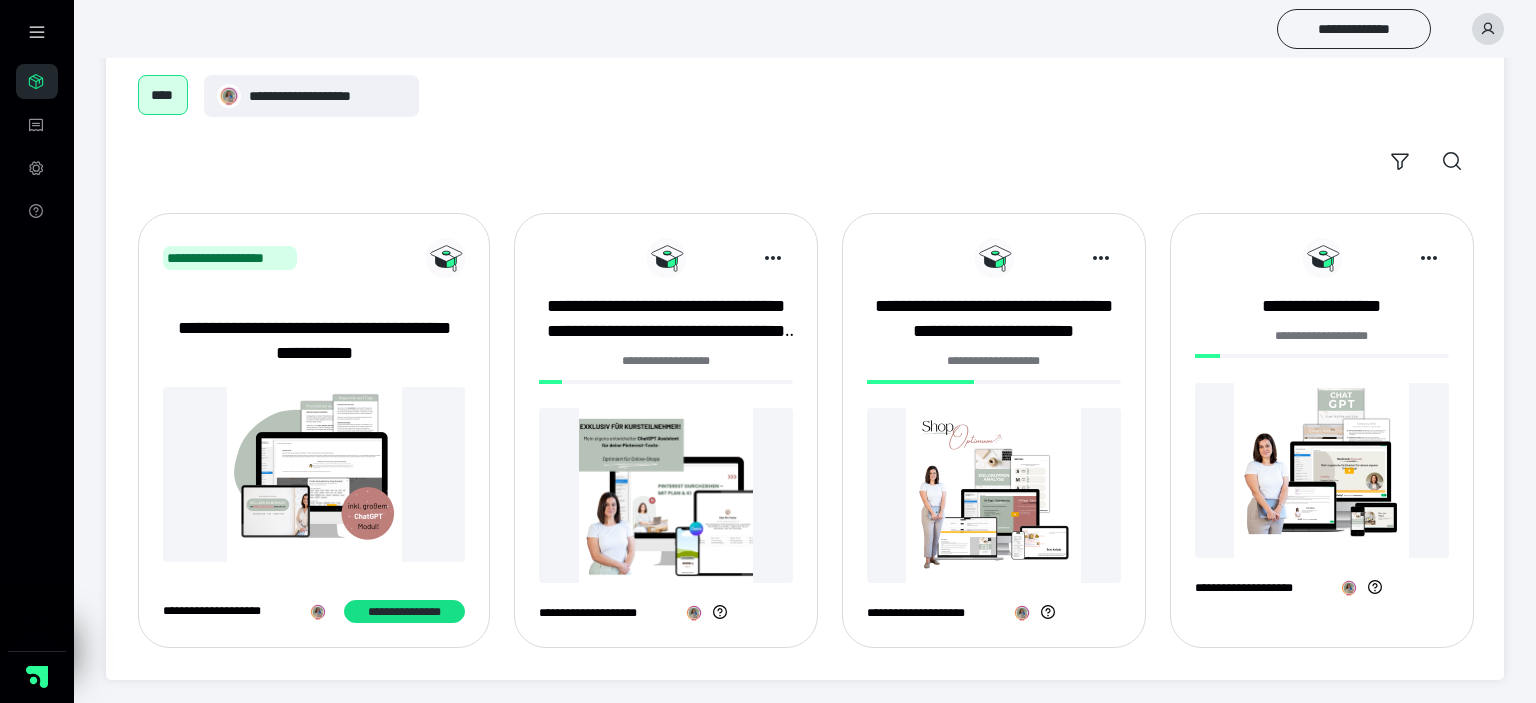 click at bounding box center (994, 495) 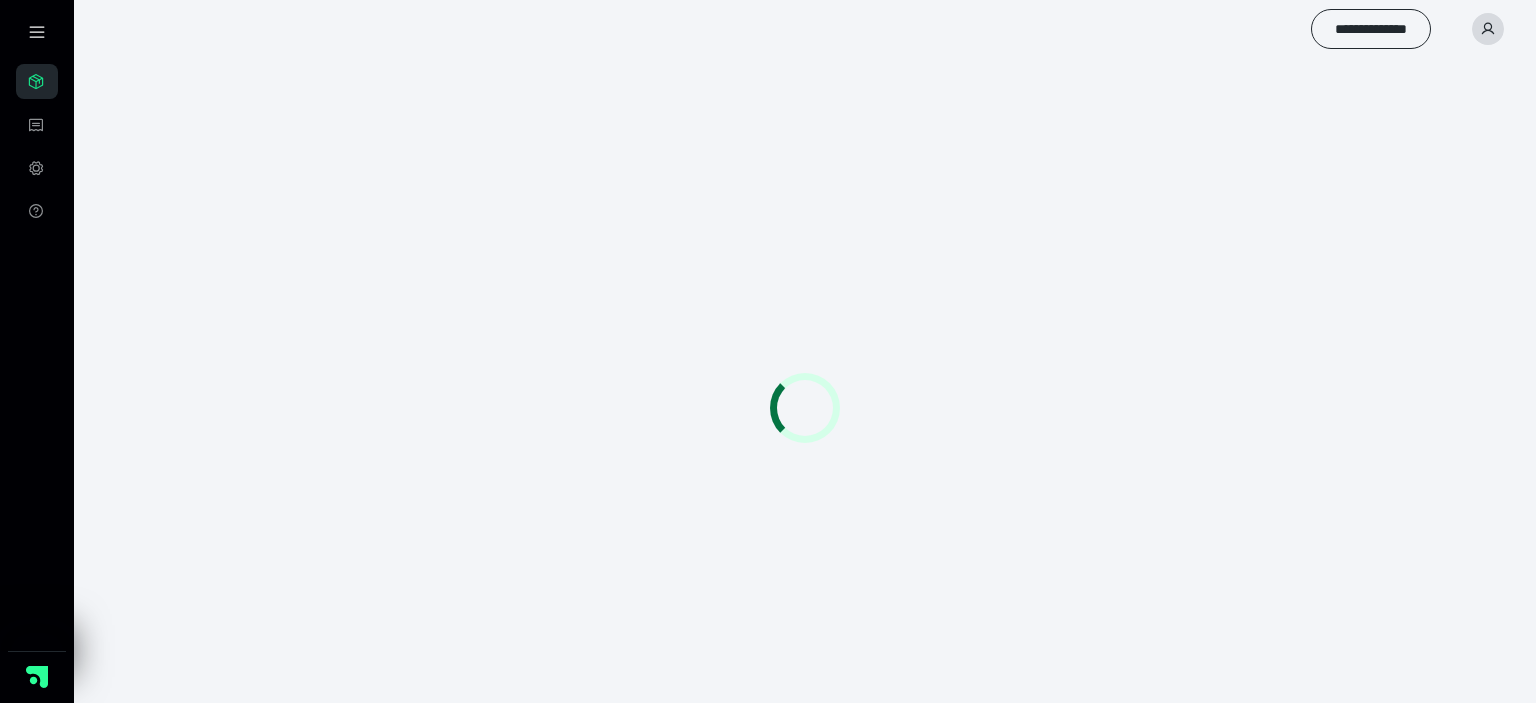 scroll, scrollTop: 0, scrollLeft: 0, axis: both 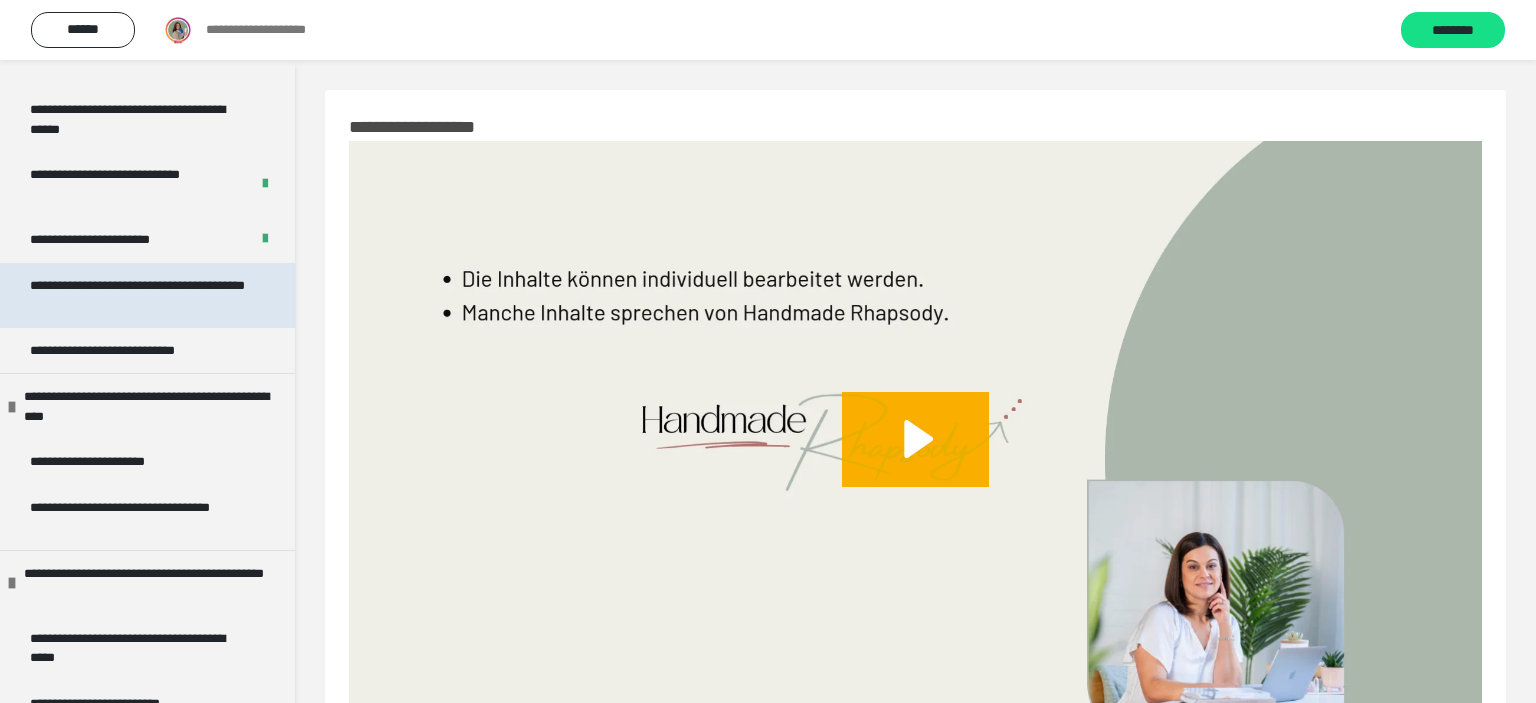 click on "**********" at bounding box center [139, 295] 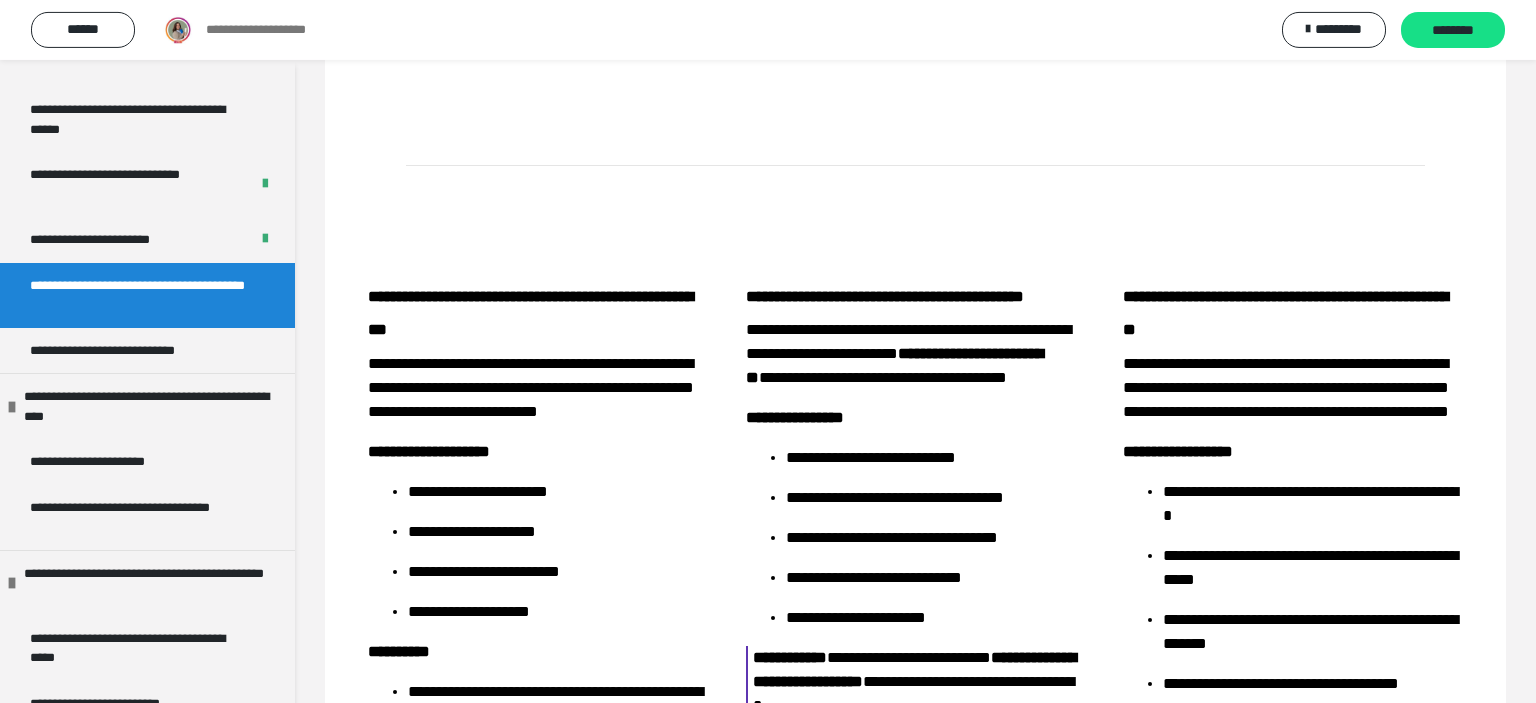 scroll, scrollTop: 633, scrollLeft: 0, axis: vertical 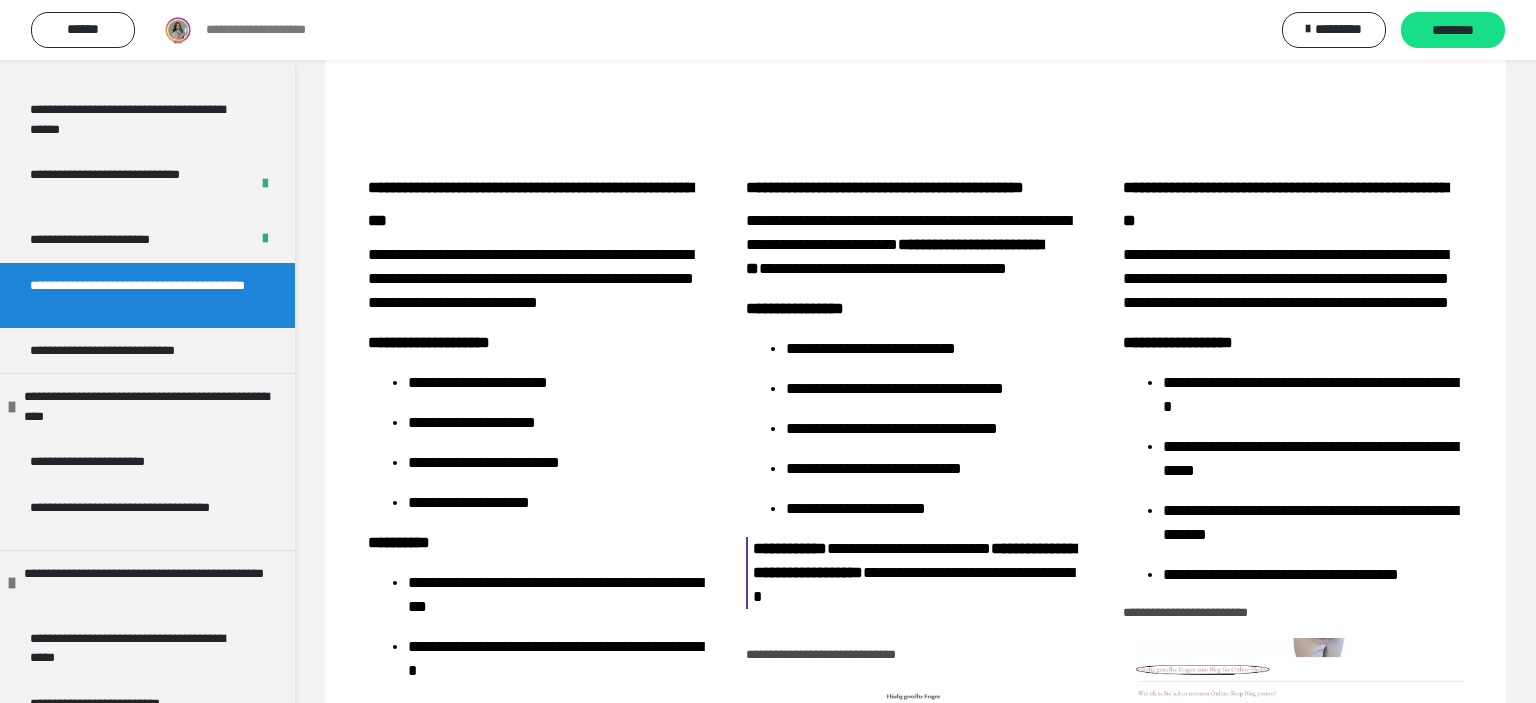 click at bounding box center (915, 66) 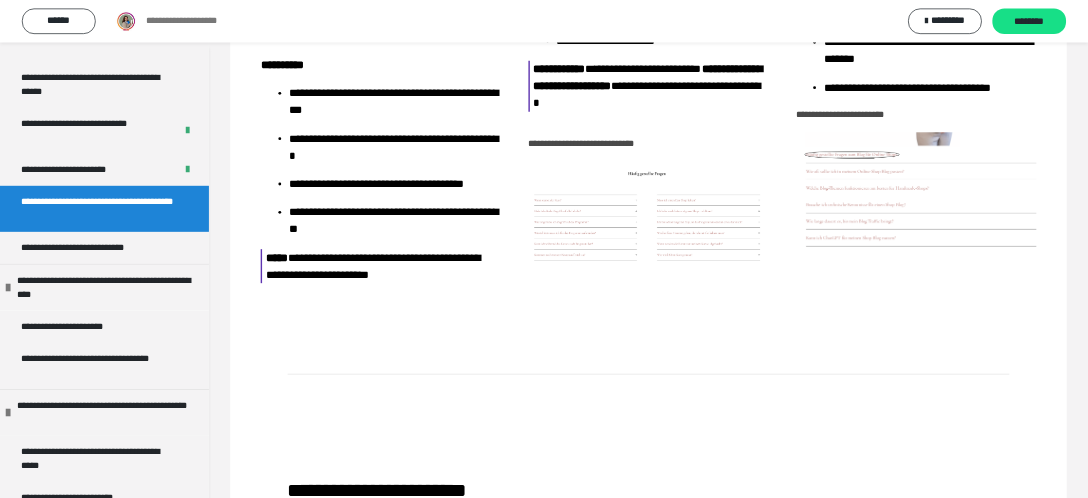 scroll, scrollTop: 1056, scrollLeft: 0, axis: vertical 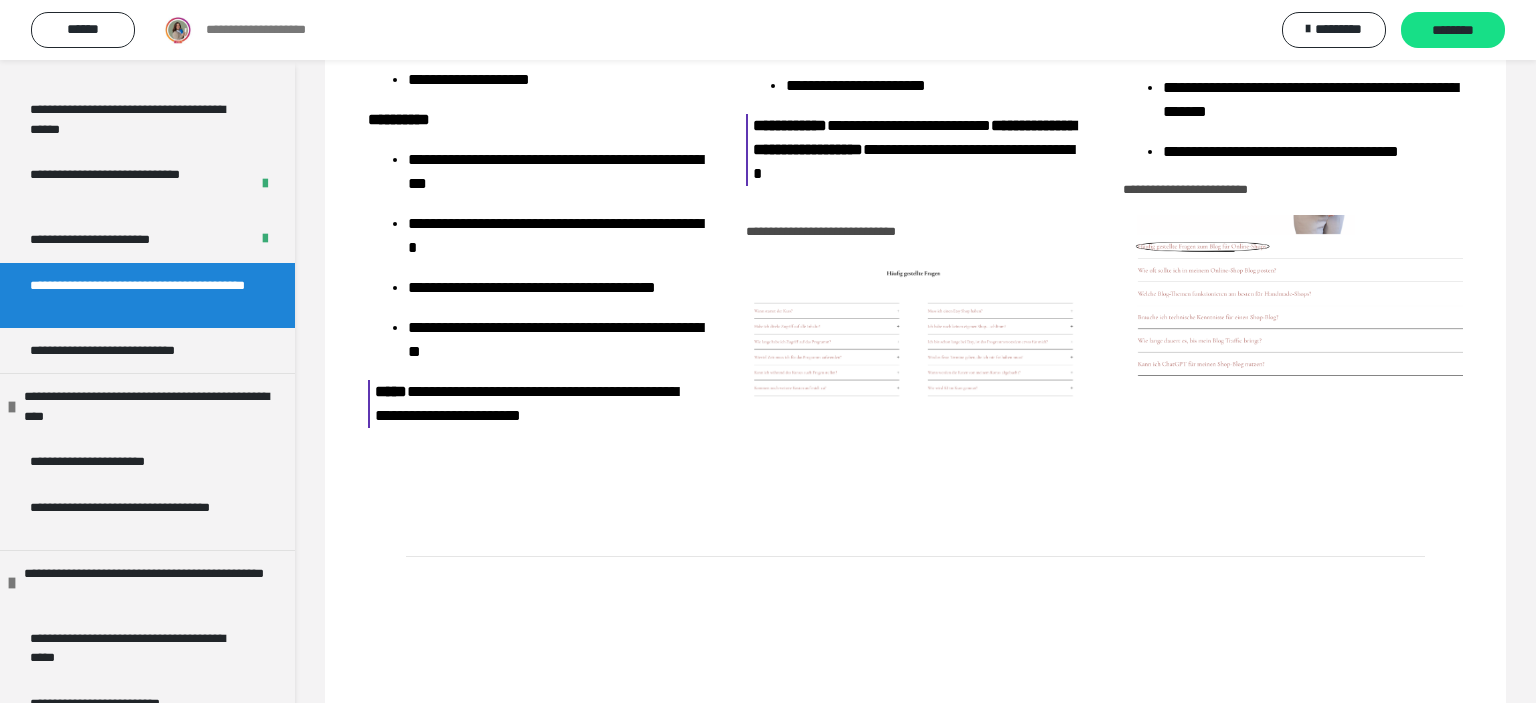 click at bounding box center (916, 336) 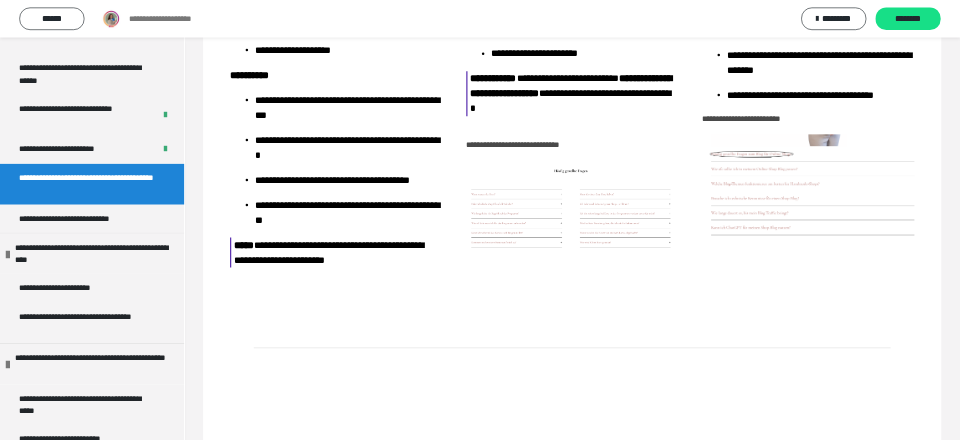 scroll, scrollTop: 1055, scrollLeft: 0, axis: vertical 